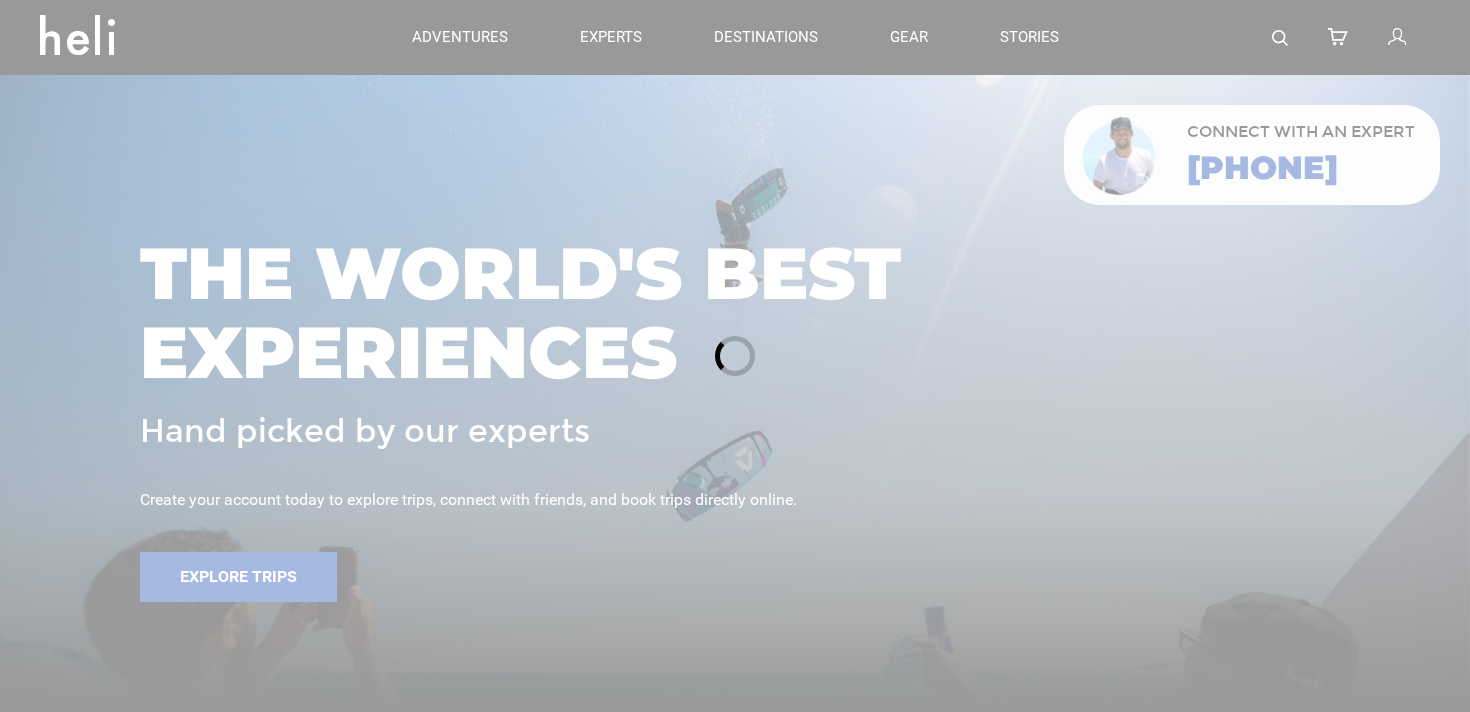 scroll, scrollTop: 0, scrollLeft: 0, axis: both 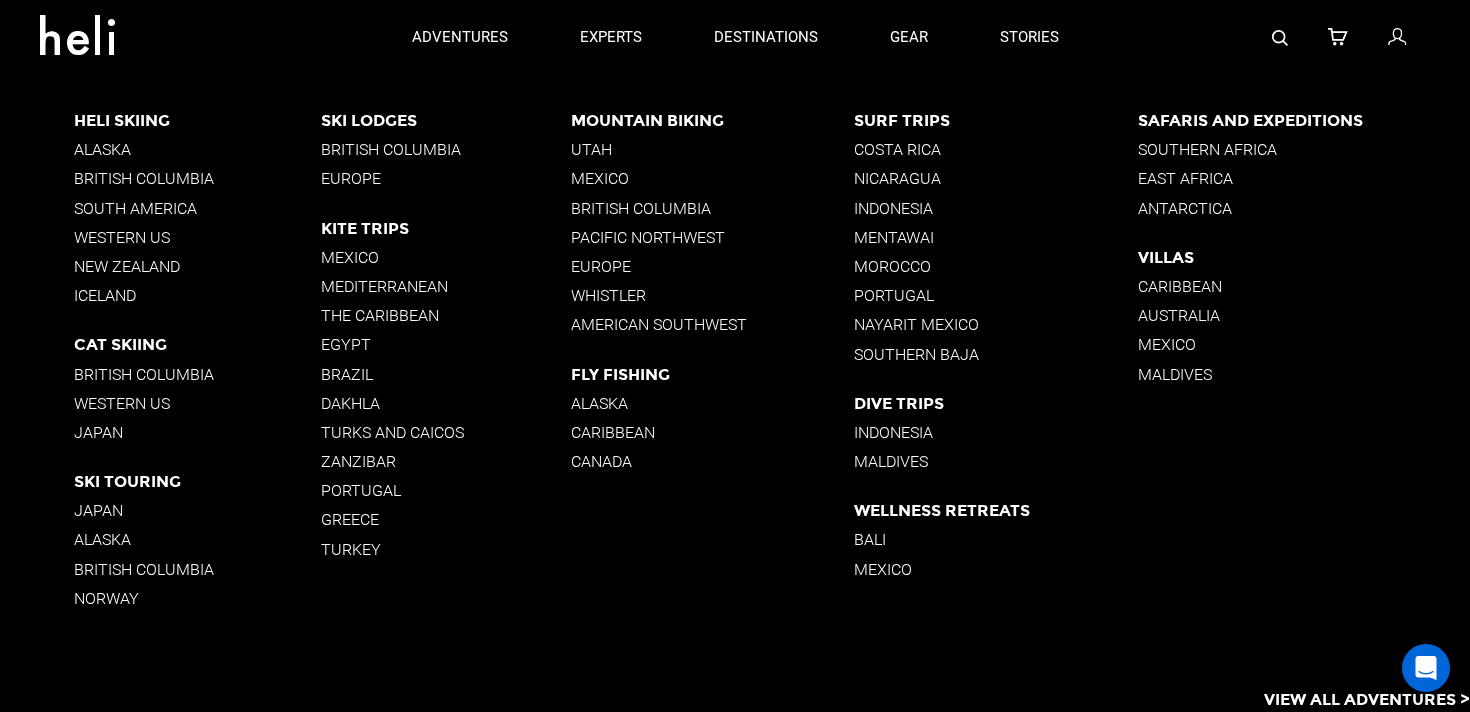 click on "Costa Rica" at bounding box center (995, 149) 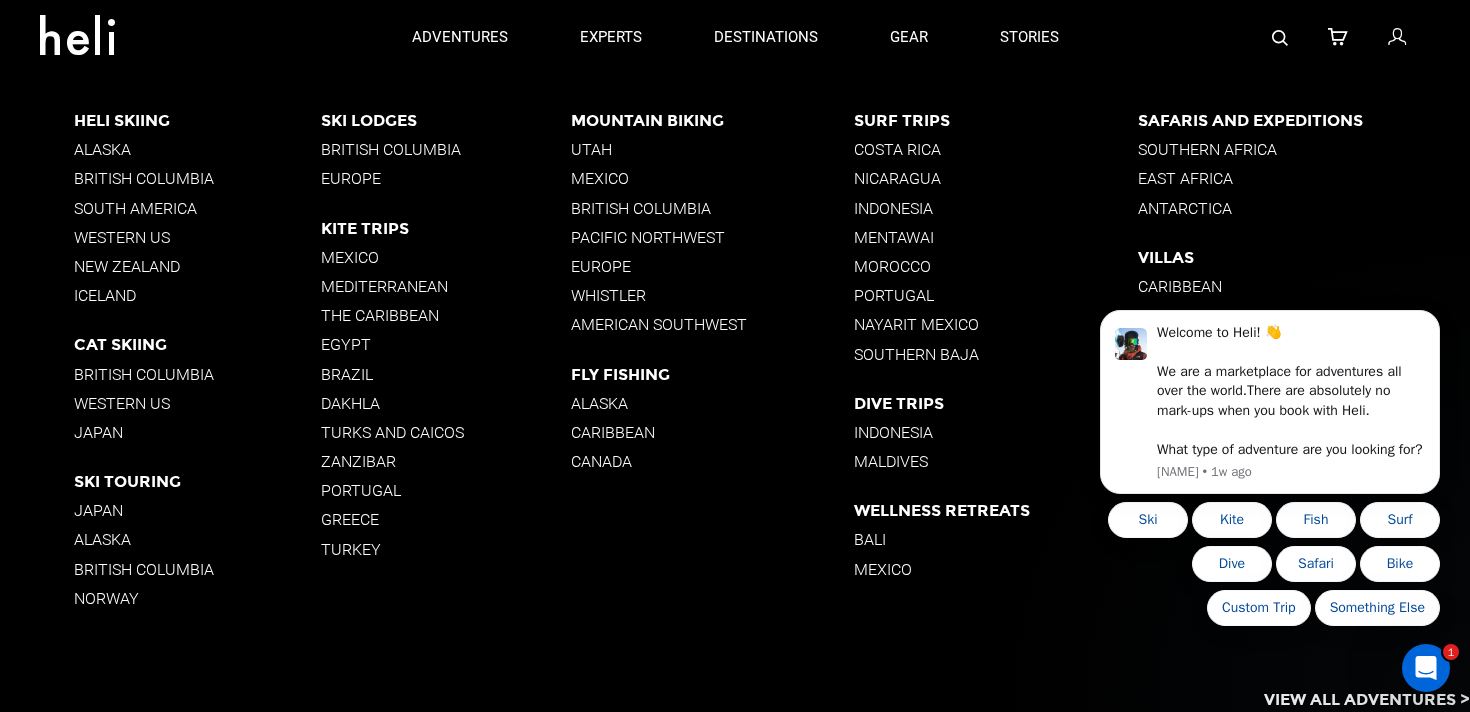 scroll, scrollTop: 0, scrollLeft: 0, axis: both 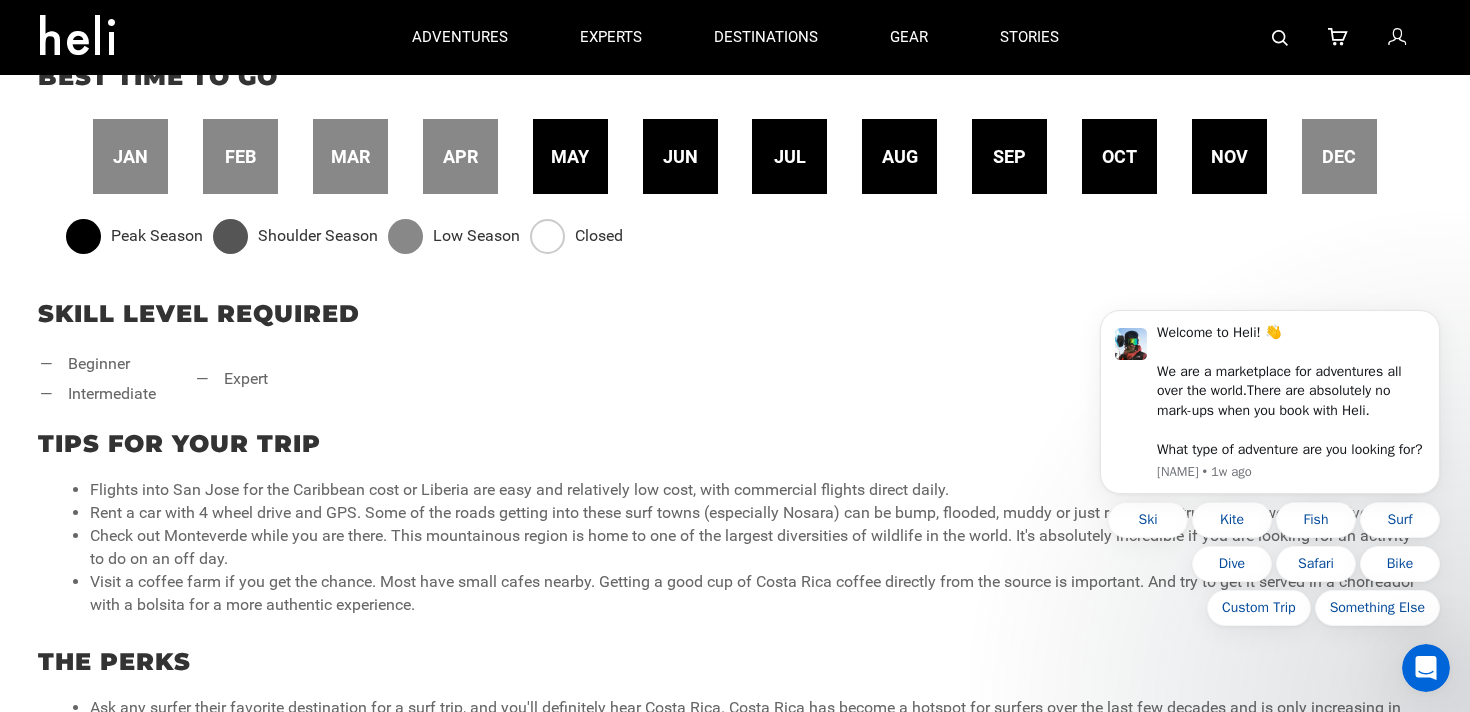 click on "may" at bounding box center [570, 157] 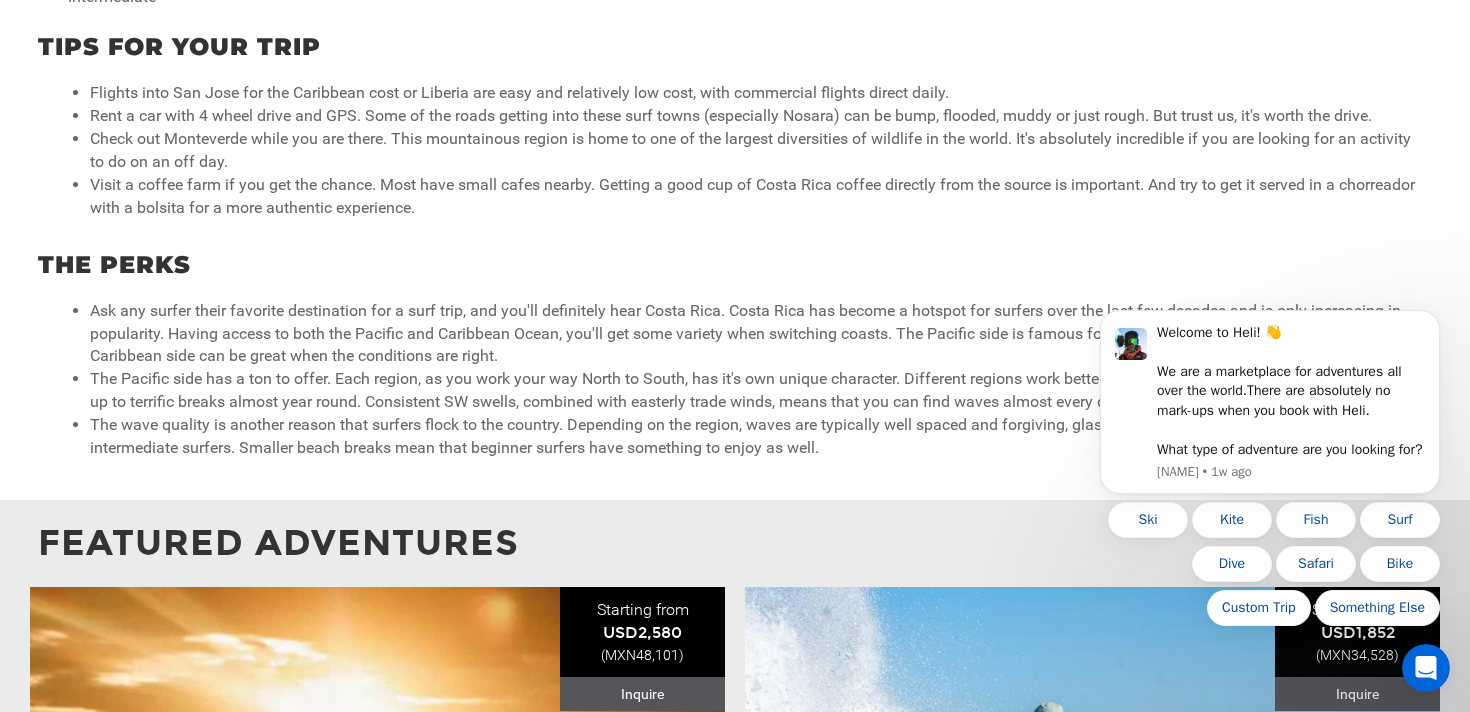 scroll, scrollTop: 1526, scrollLeft: 0, axis: vertical 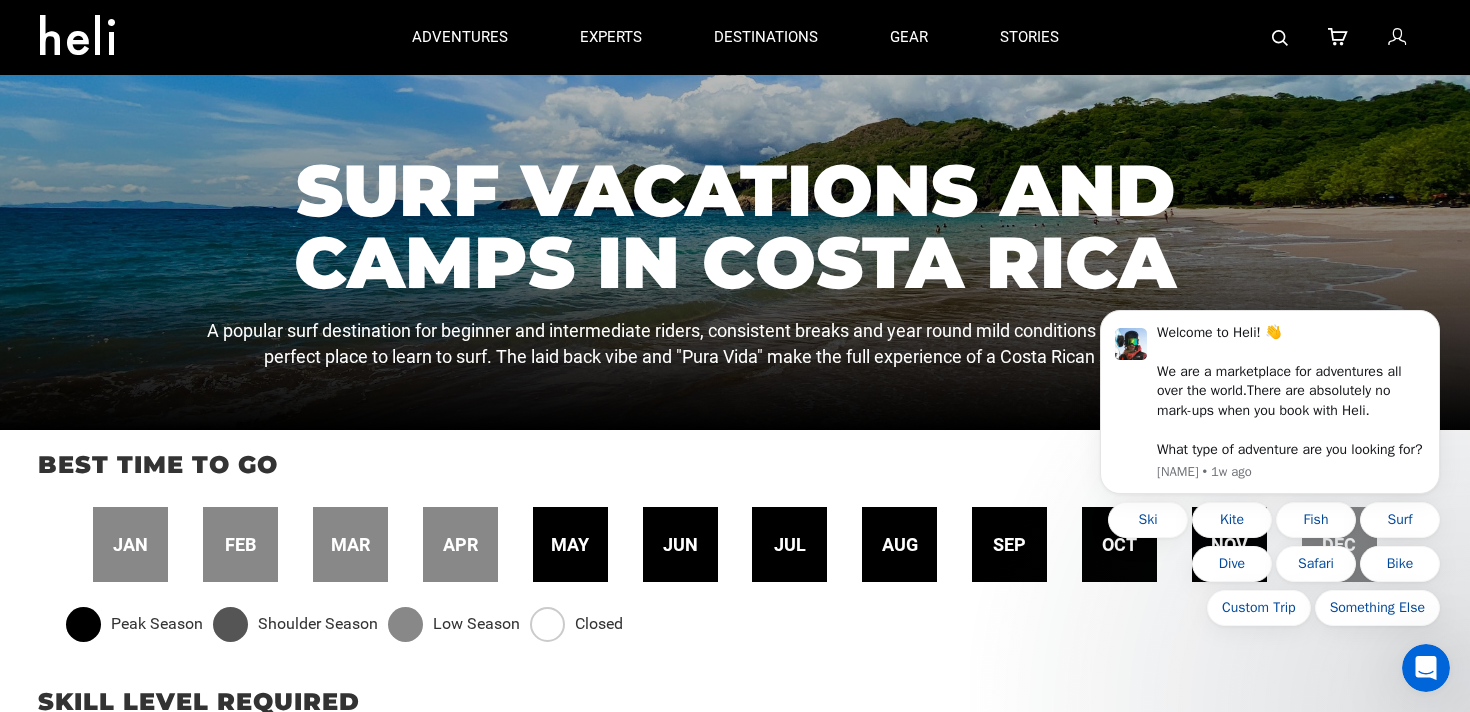 click at bounding box center (547, 624) 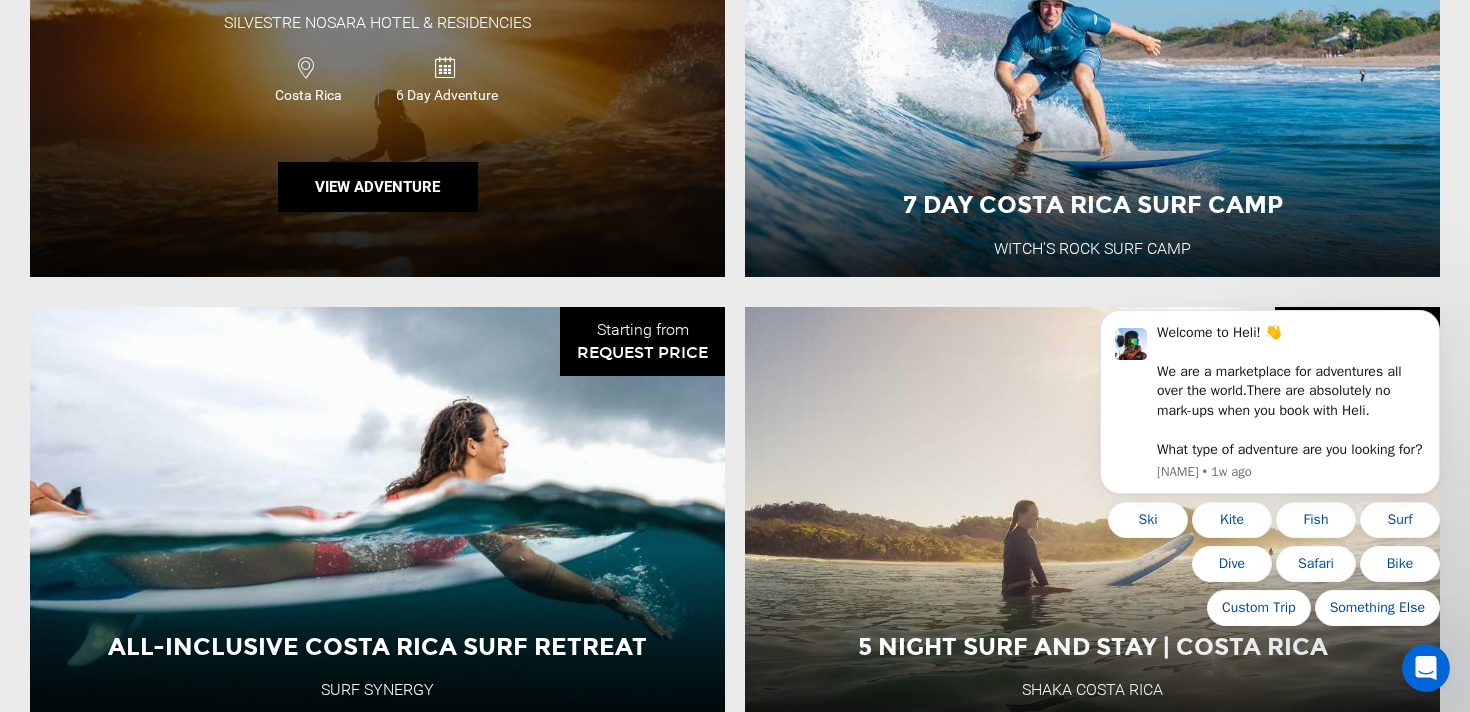 scroll, scrollTop: 1879, scrollLeft: 0, axis: vertical 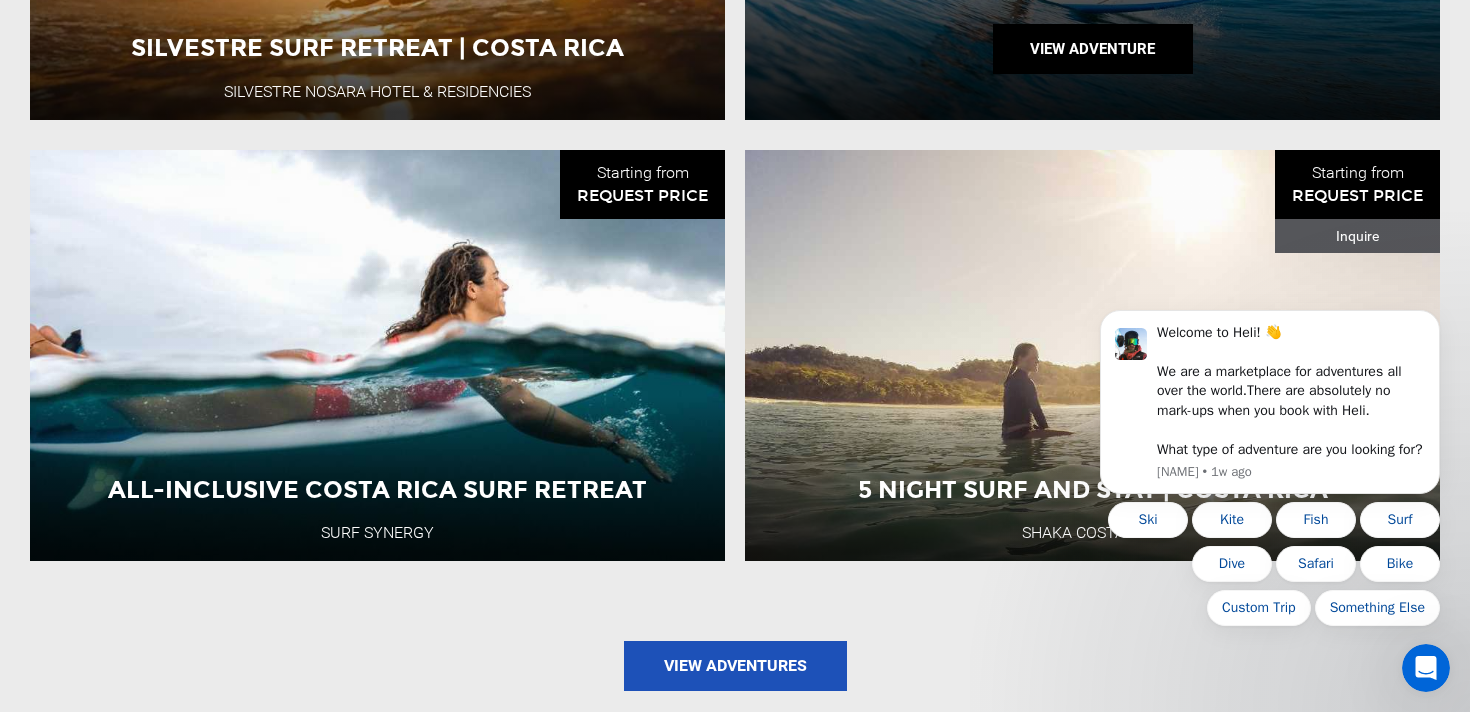 click on "7 Day Costa Rica Surf Camp Witch's Rock Surf Camp  Costa Rica 8 Day Adventure  View Adventure" at bounding box center [1092, -86] 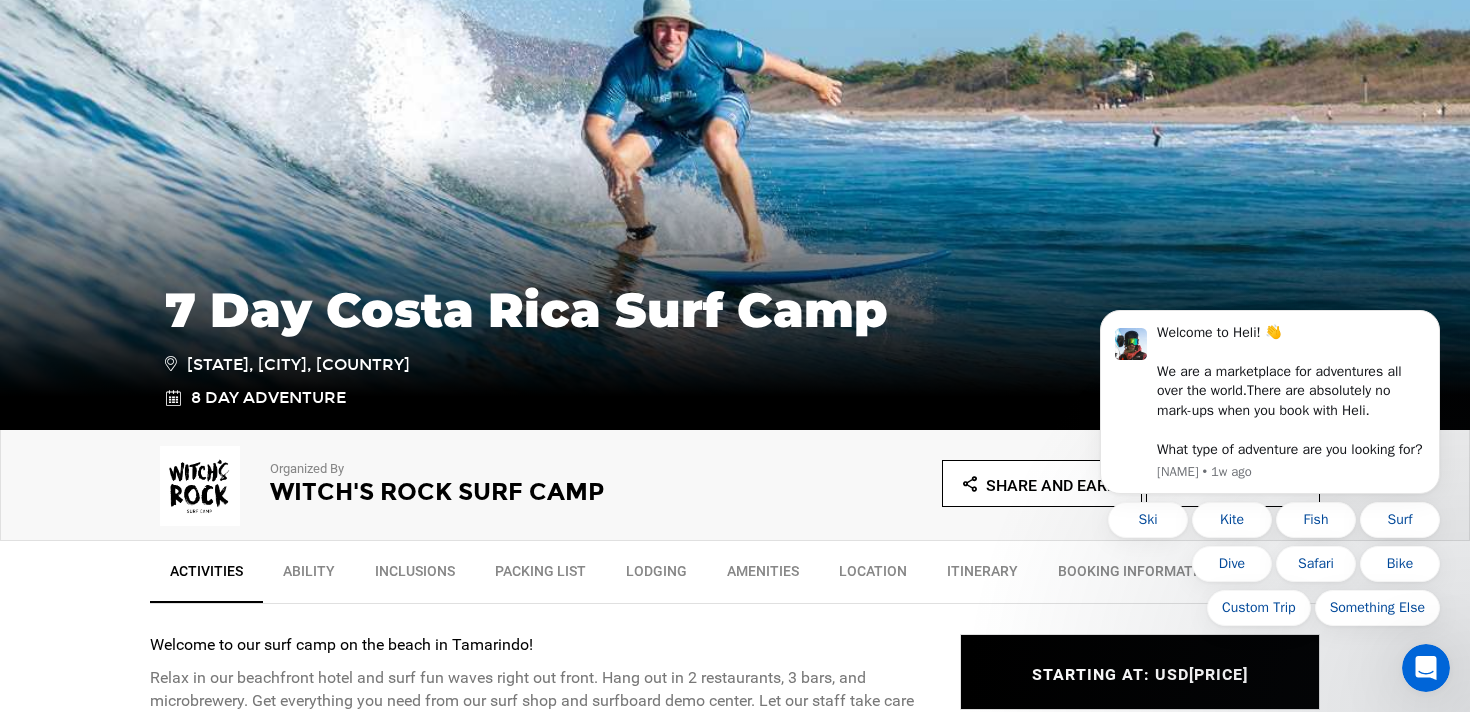 scroll, scrollTop: 550, scrollLeft: 0, axis: vertical 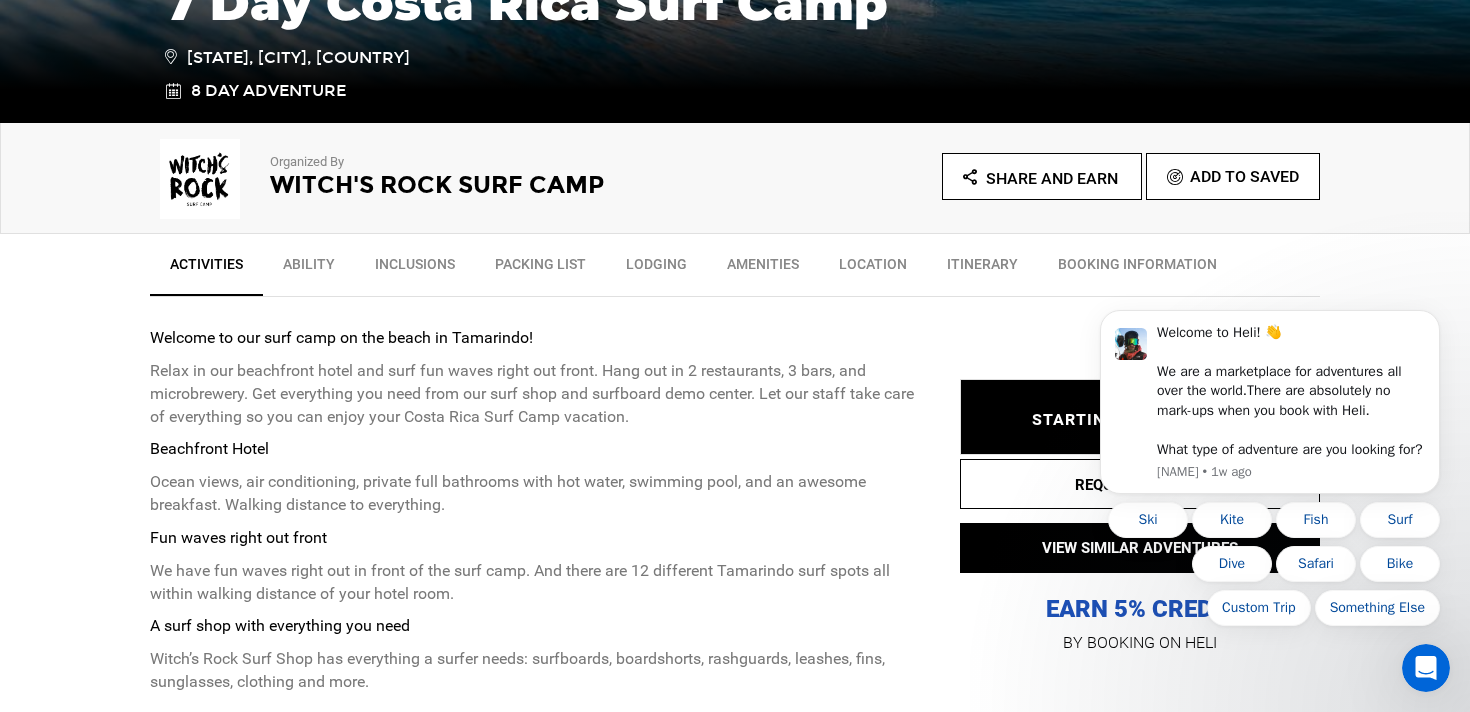 click on "Activities
Ability
Inclusions
Packing List
Lodging
Amenities
Location
Itinerary
BOOKING INFORMATION
Welcome to our surf camp on the beach in Tamarindo!
Relax in our beachfront hotel and surf fun waves right out front. Hang out in 2 restaurants, 3 bars, and microbrewery. Get everything you need from our surf shop and surfboard demo center. Let our staff take care of everything so you can enjoy your Costa Rica Surf Camp vacation.
Beachfront Hotel
Fun waves right out front
A surf shop with everything you need
→" at bounding box center [735, 4375] 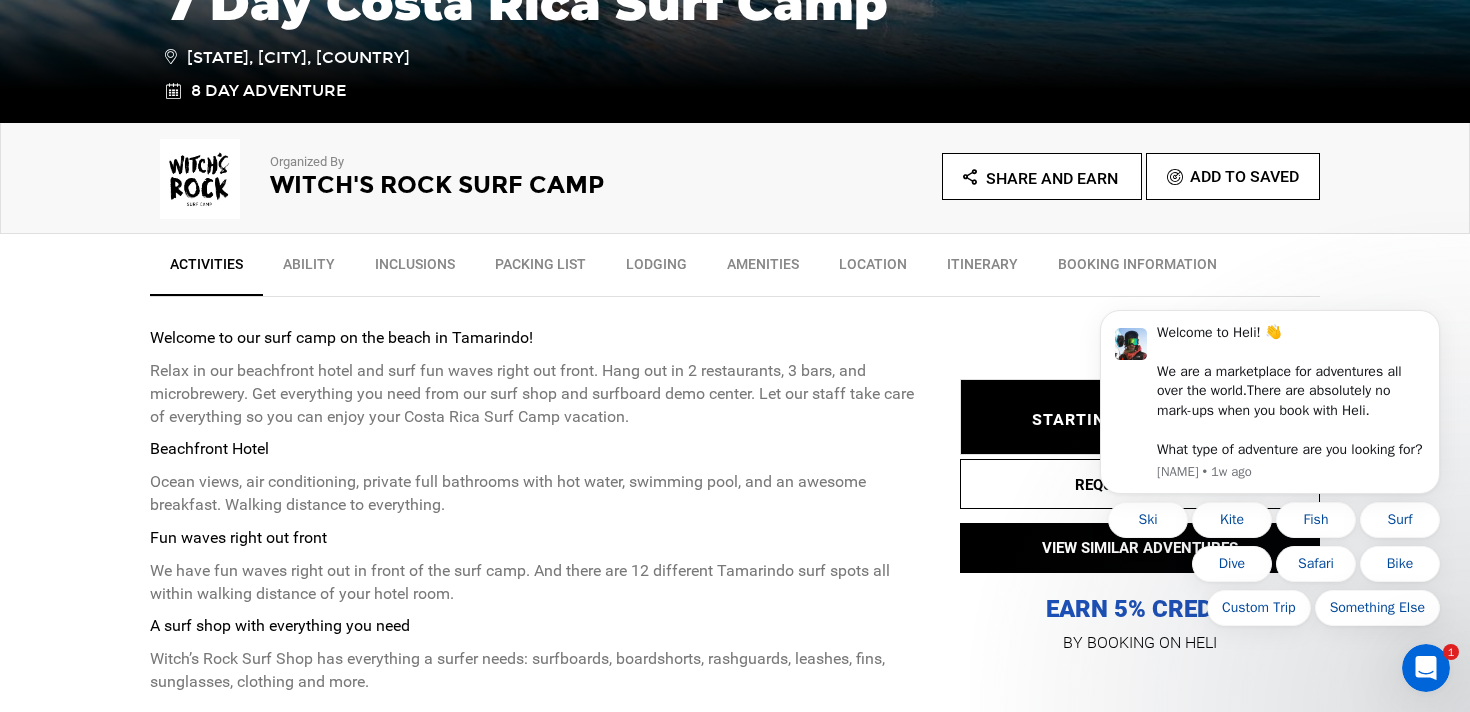 click 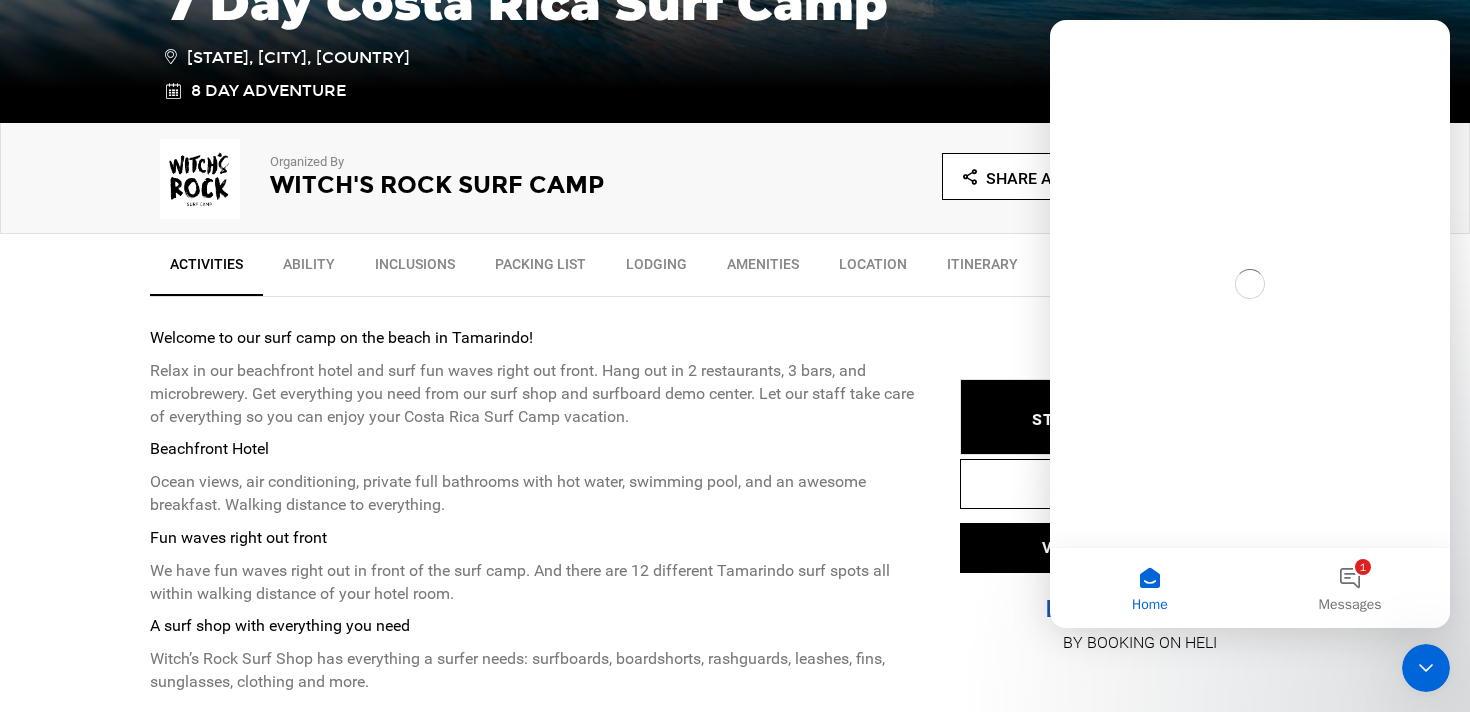 scroll, scrollTop: 0, scrollLeft: 0, axis: both 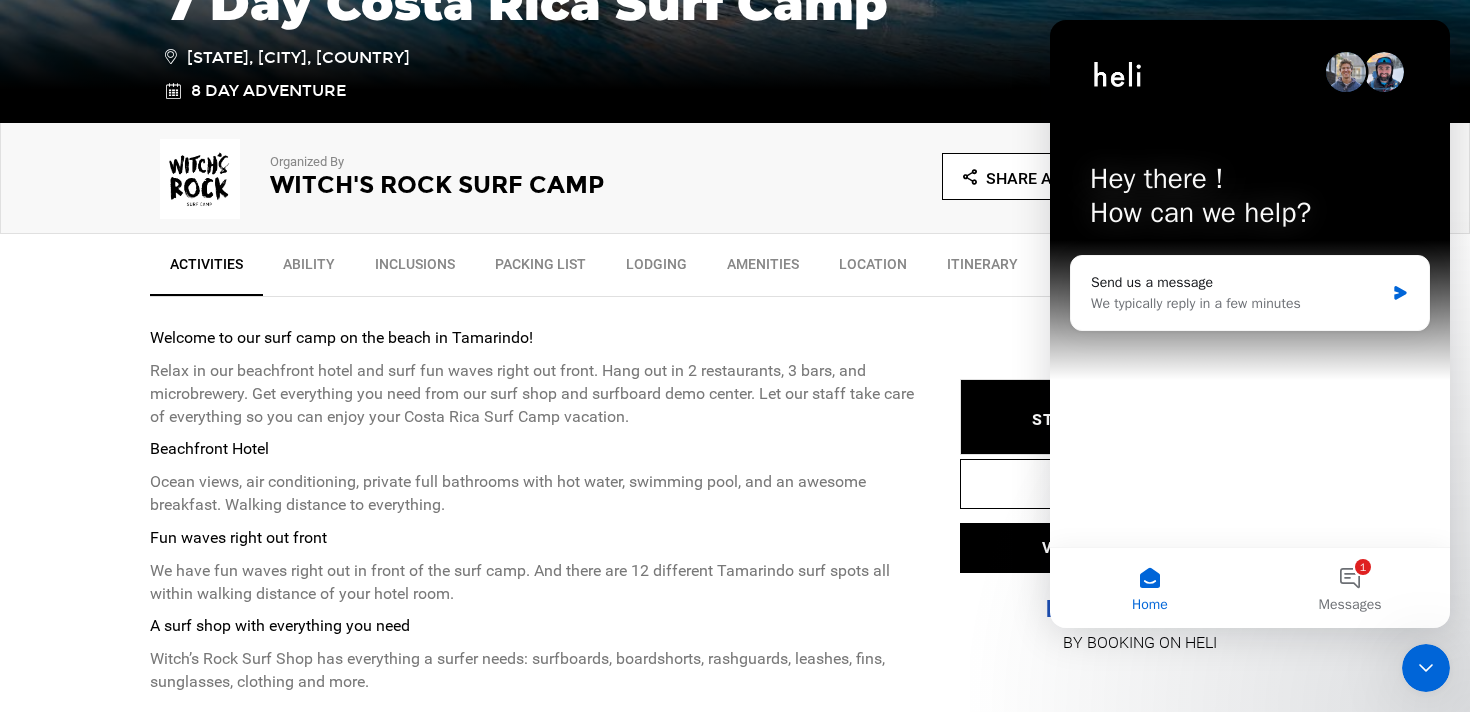 click 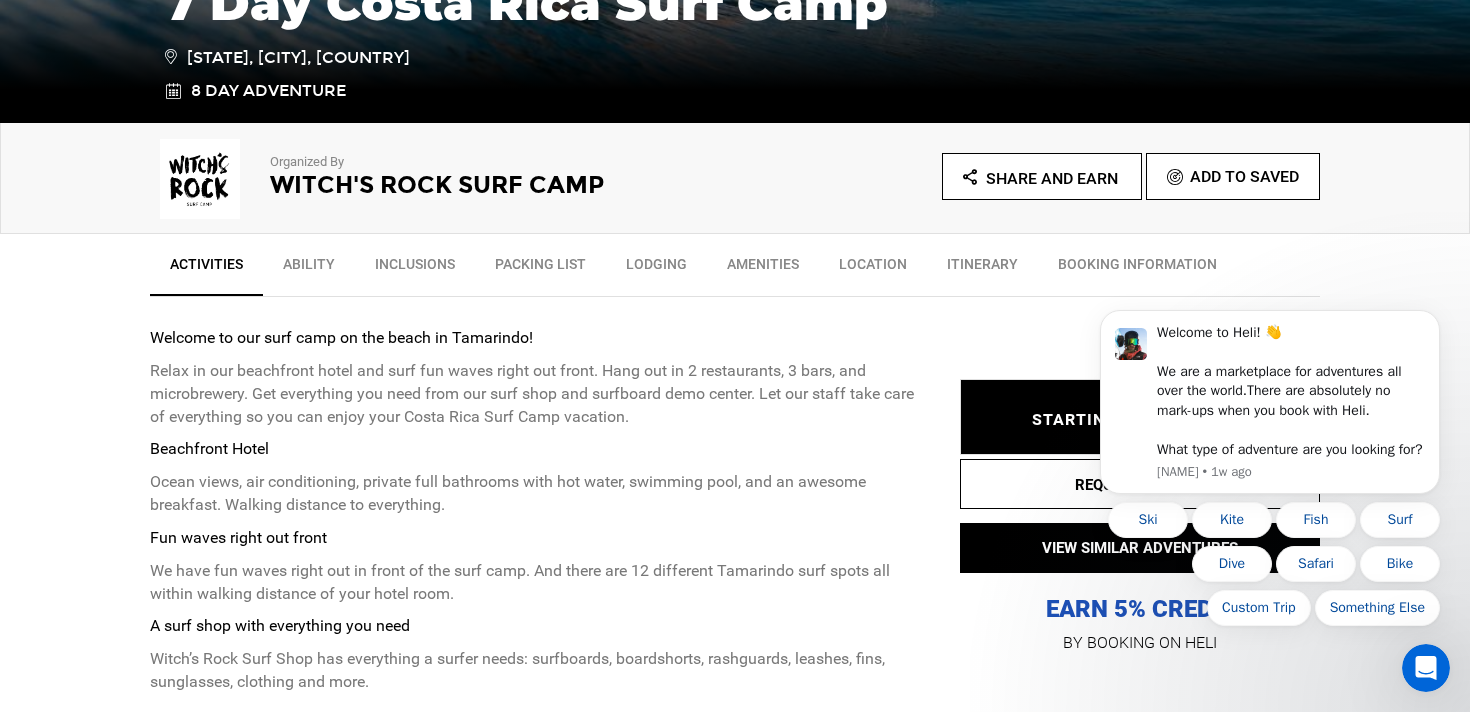 scroll, scrollTop: 0, scrollLeft: 0, axis: both 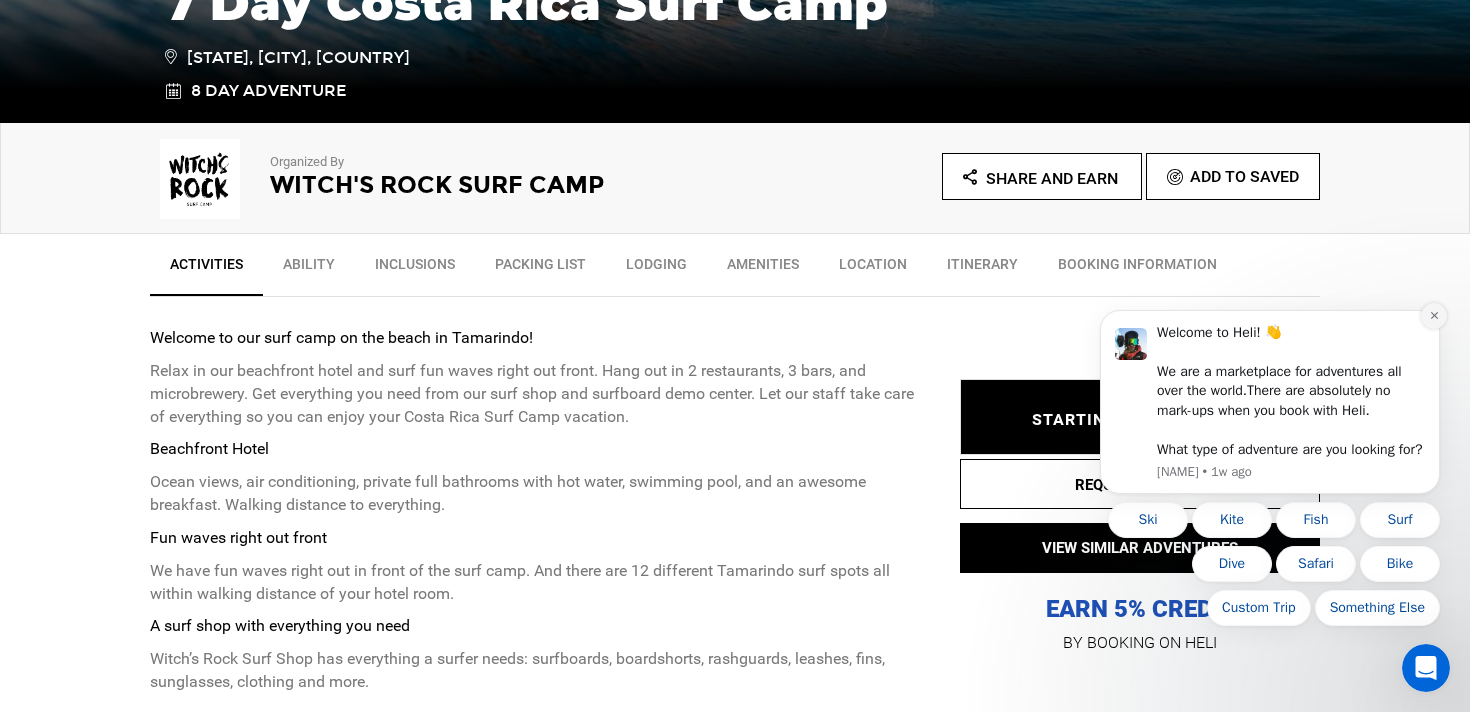 click 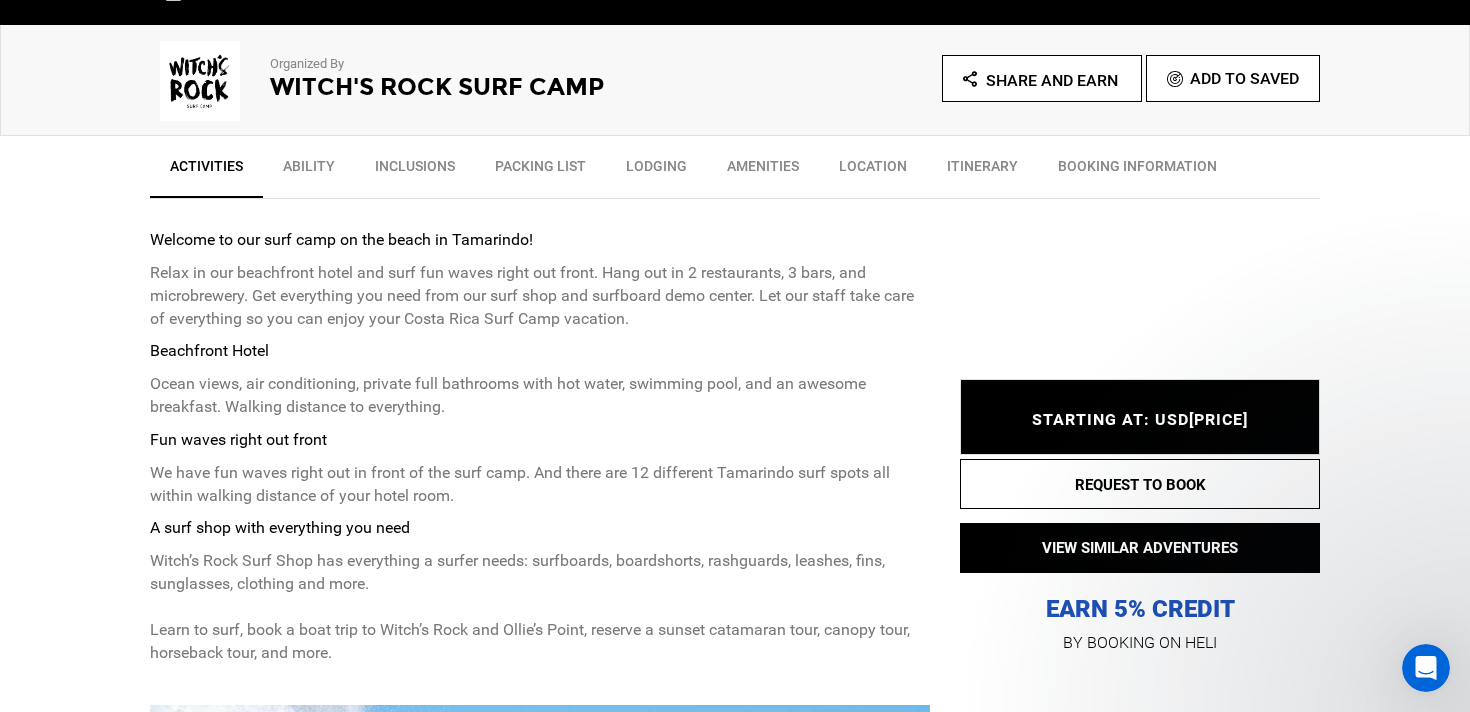 scroll, scrollTop: 679, scrollLeft: 0, axis: vertical 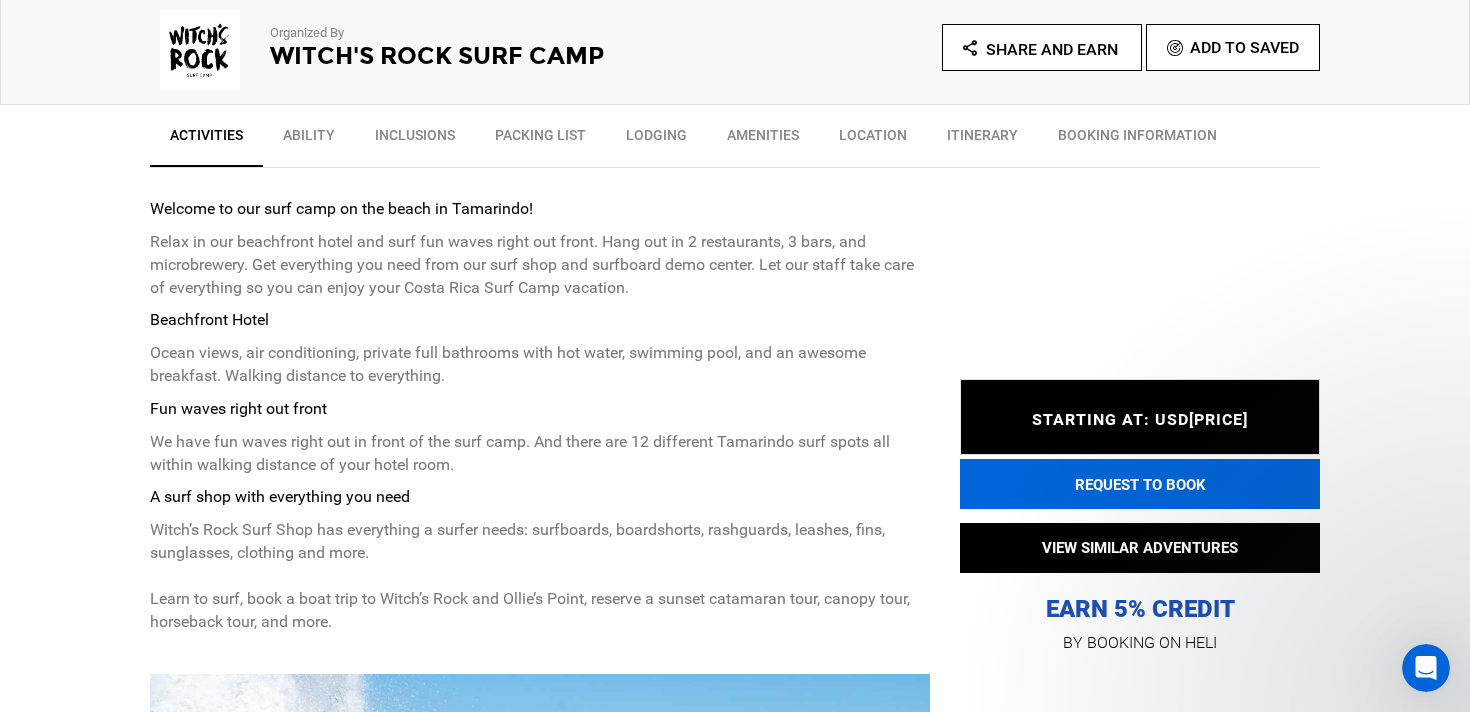click on "REQUEST TO BOOK" at bounding box center [1140, 484] 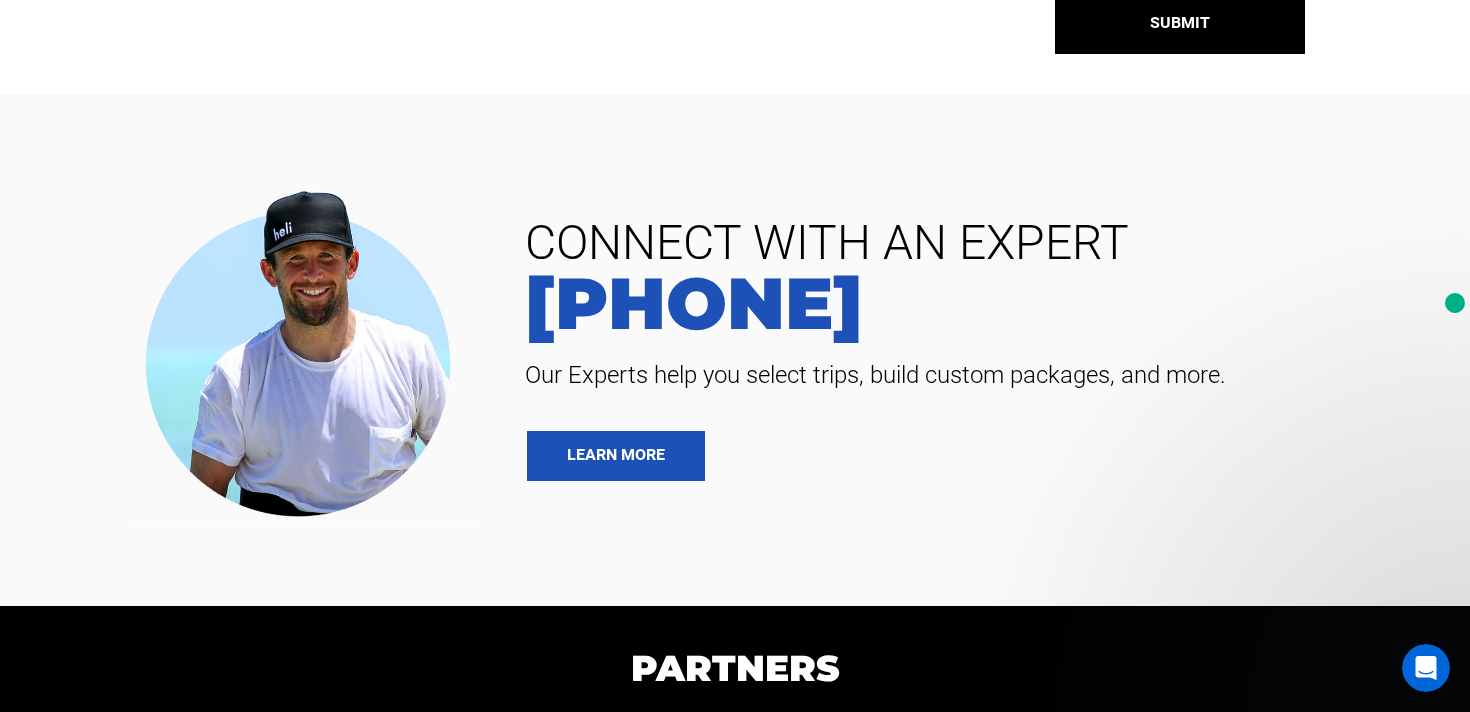 scroll, scrollTop: 1130, scrollLeft: 0, axis: vertical 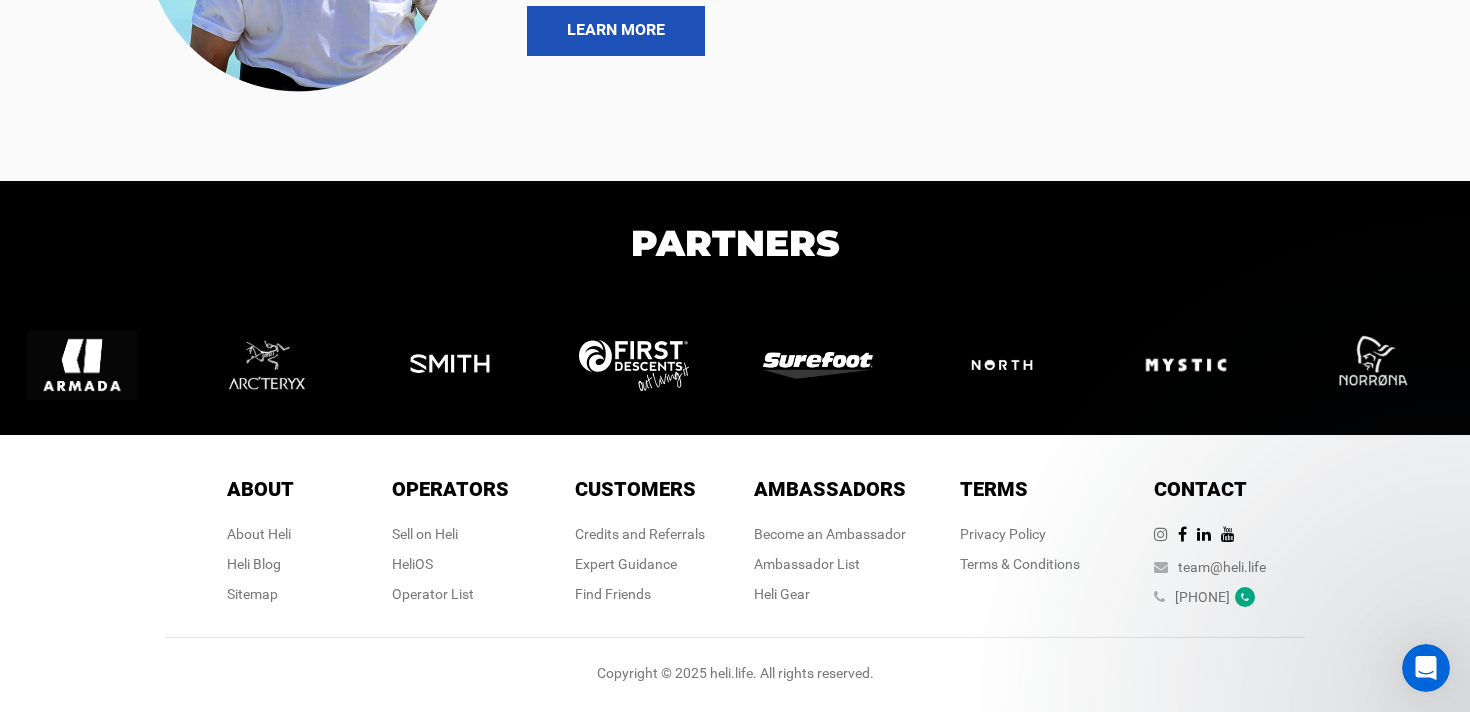 click at bounding box center [1166, 534] 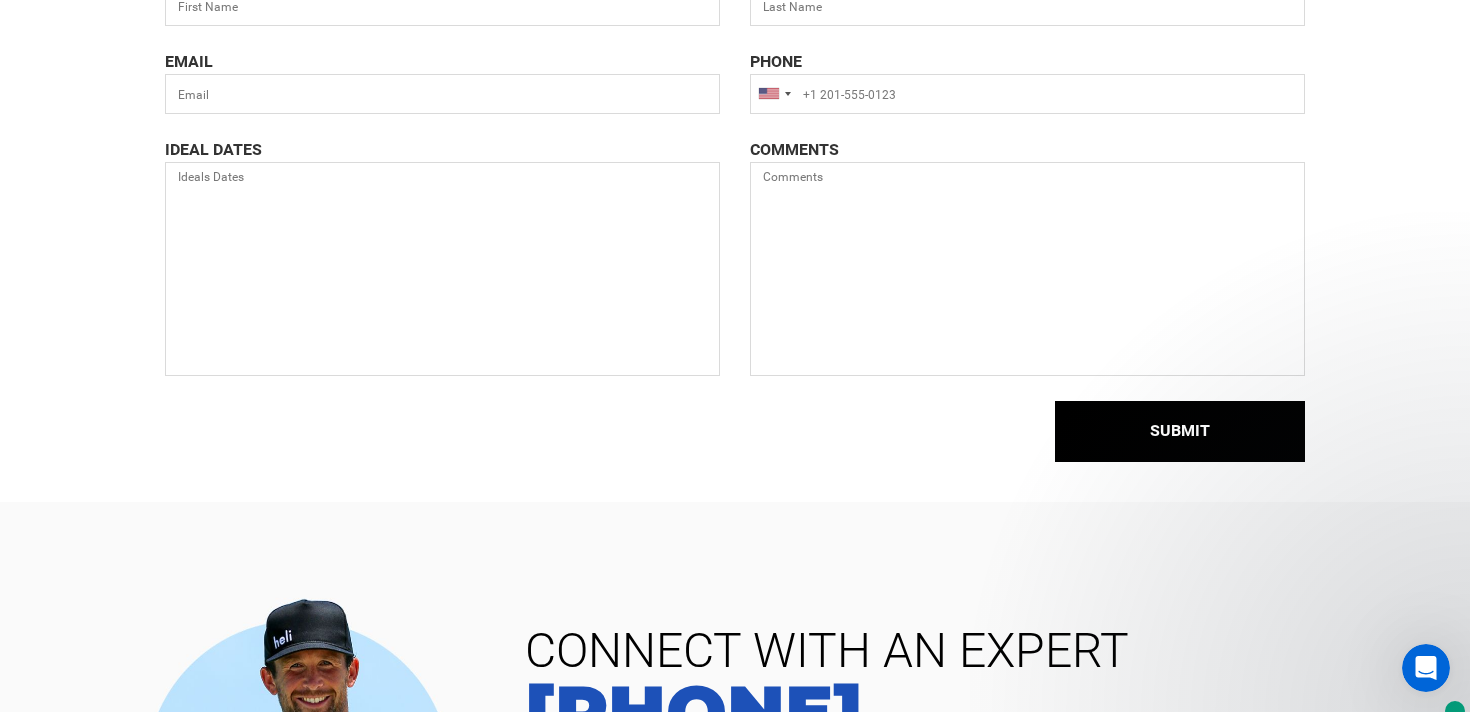 scroll, scrollTop: 0, scrollLeft: 0, axis: both 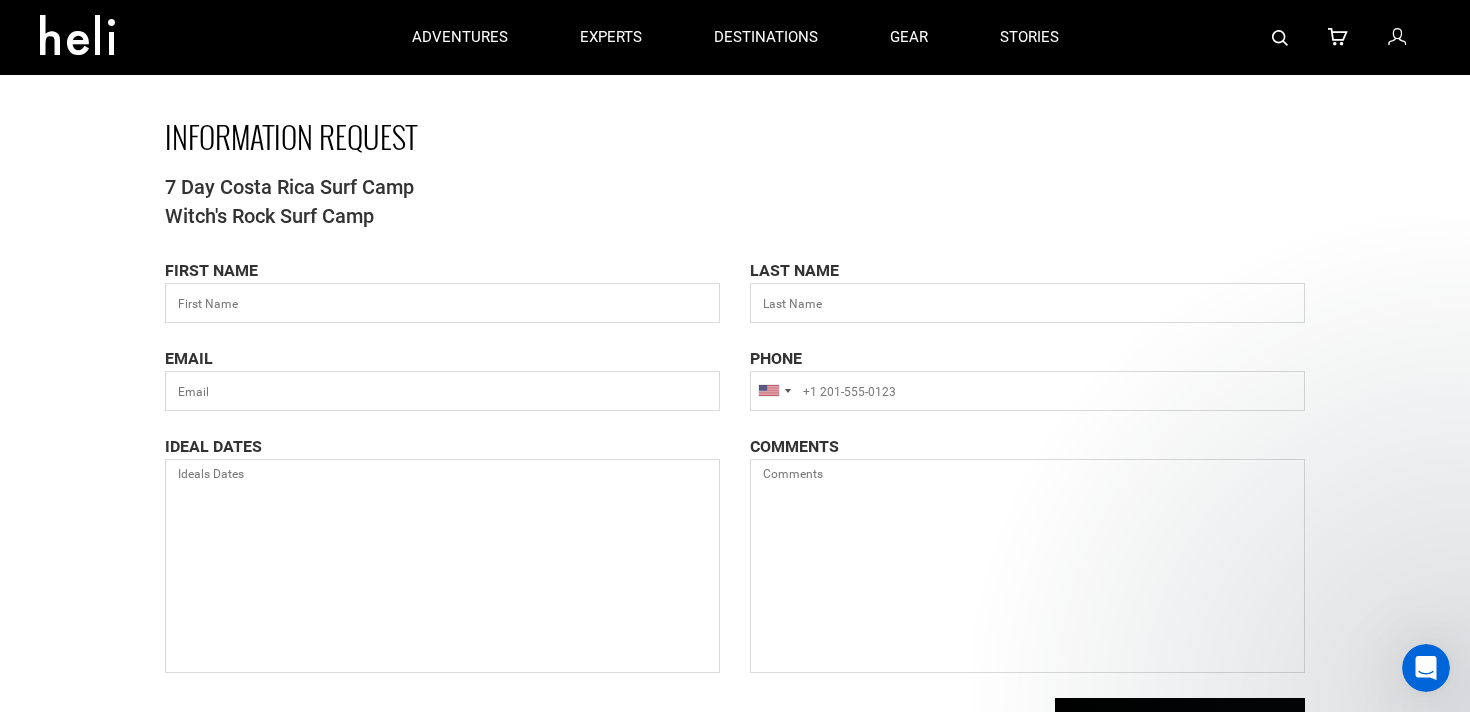 click on "Witch's Rock Surf Camp" at bounding box center [735, 216] 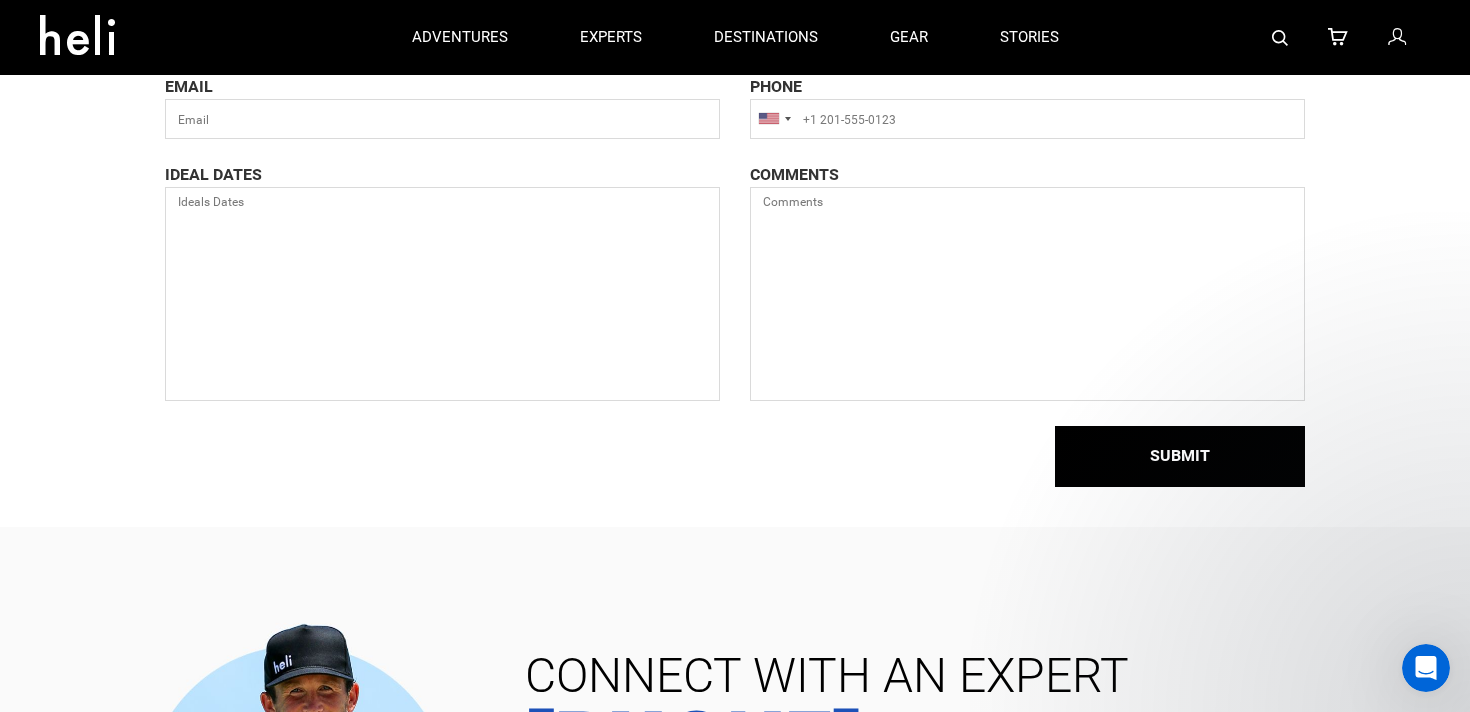 scroll, scrollTop: 0, scrollLeft: 0, axis: both 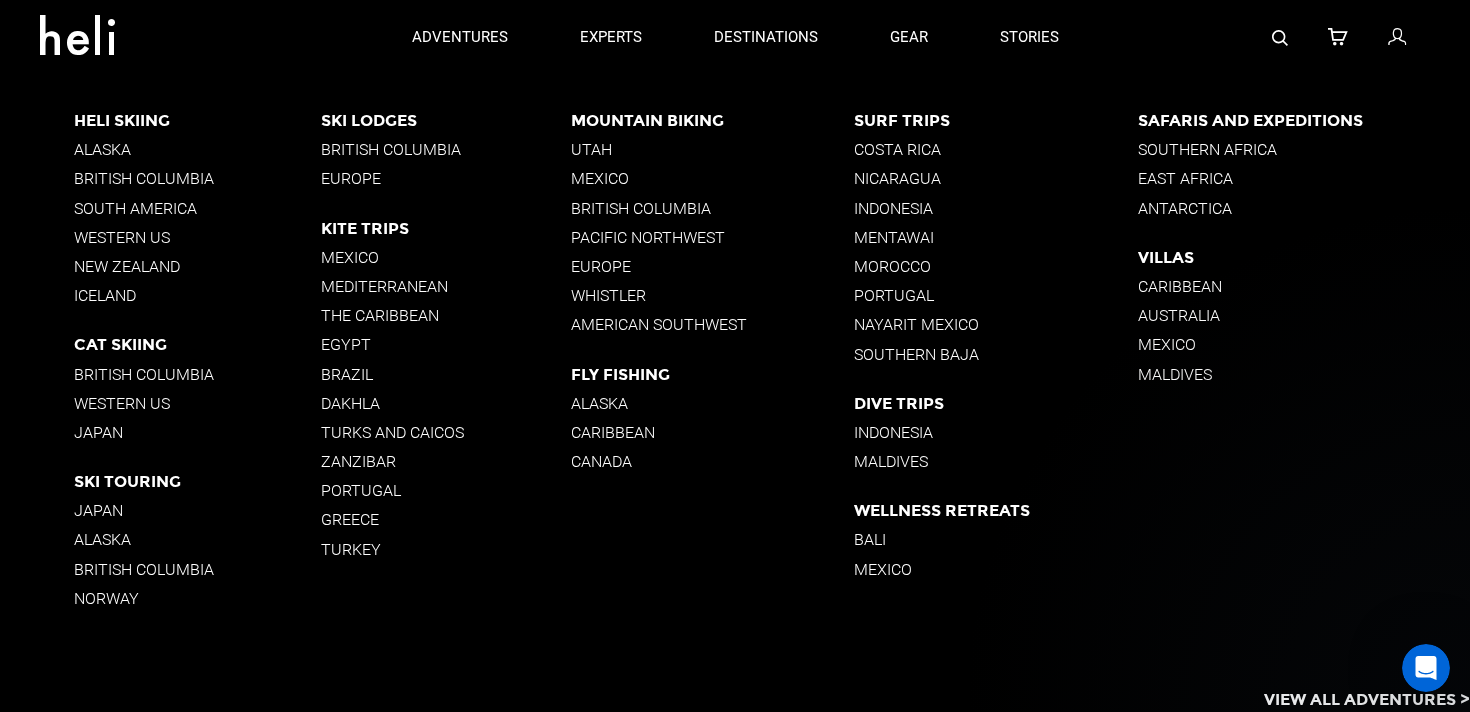 click on "Pacific Northwest" at bounding box center [712, 237] 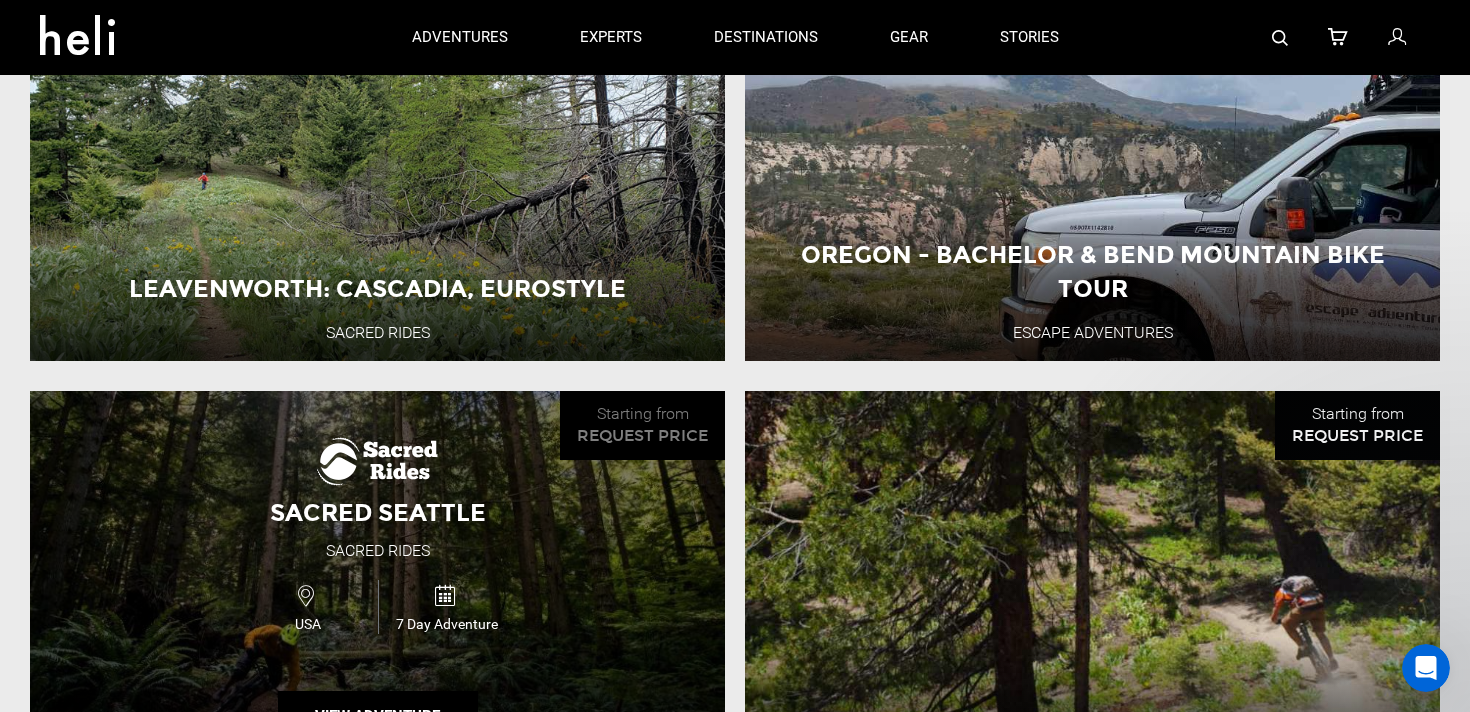scroll, scrollTop: 1826, scrollLeft: 0, axis: vertical 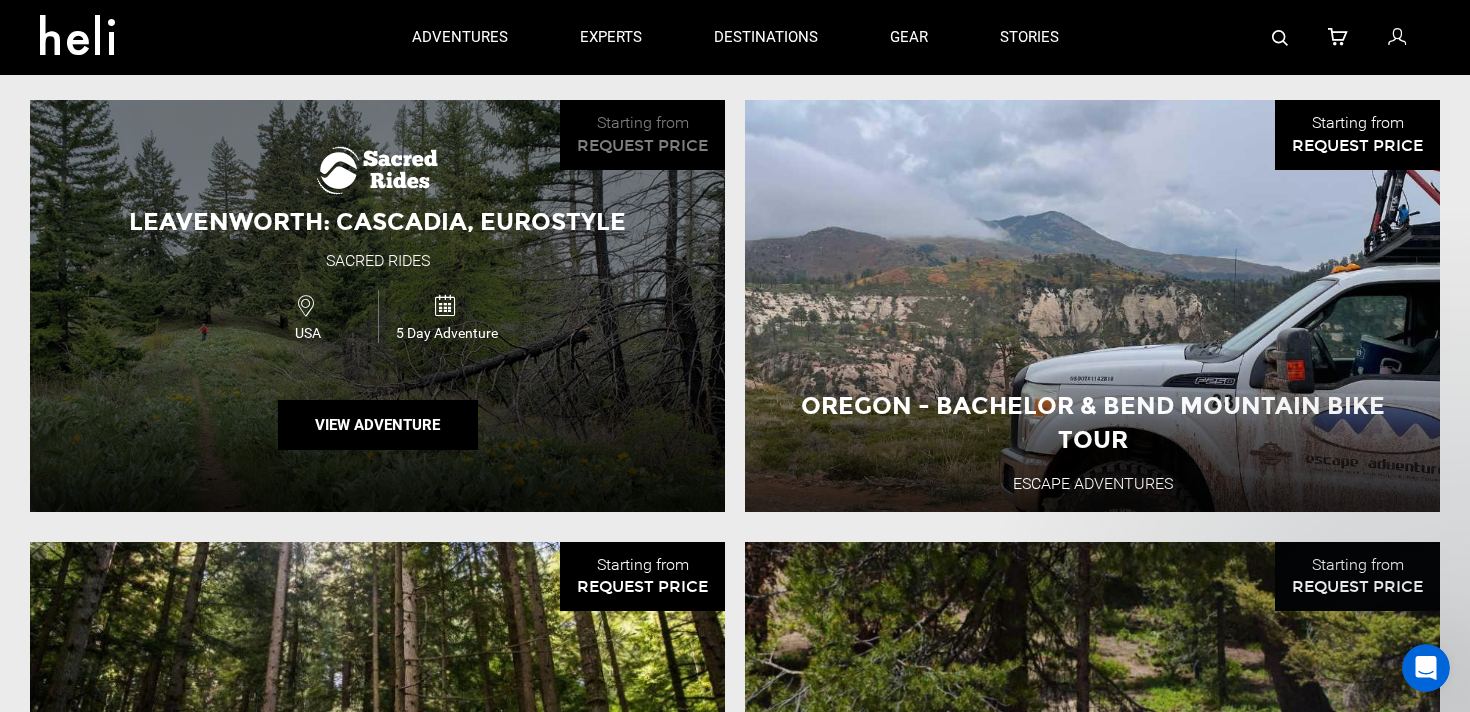 click on "USA 5 Day Adventure" at bounding box center [377, 316] 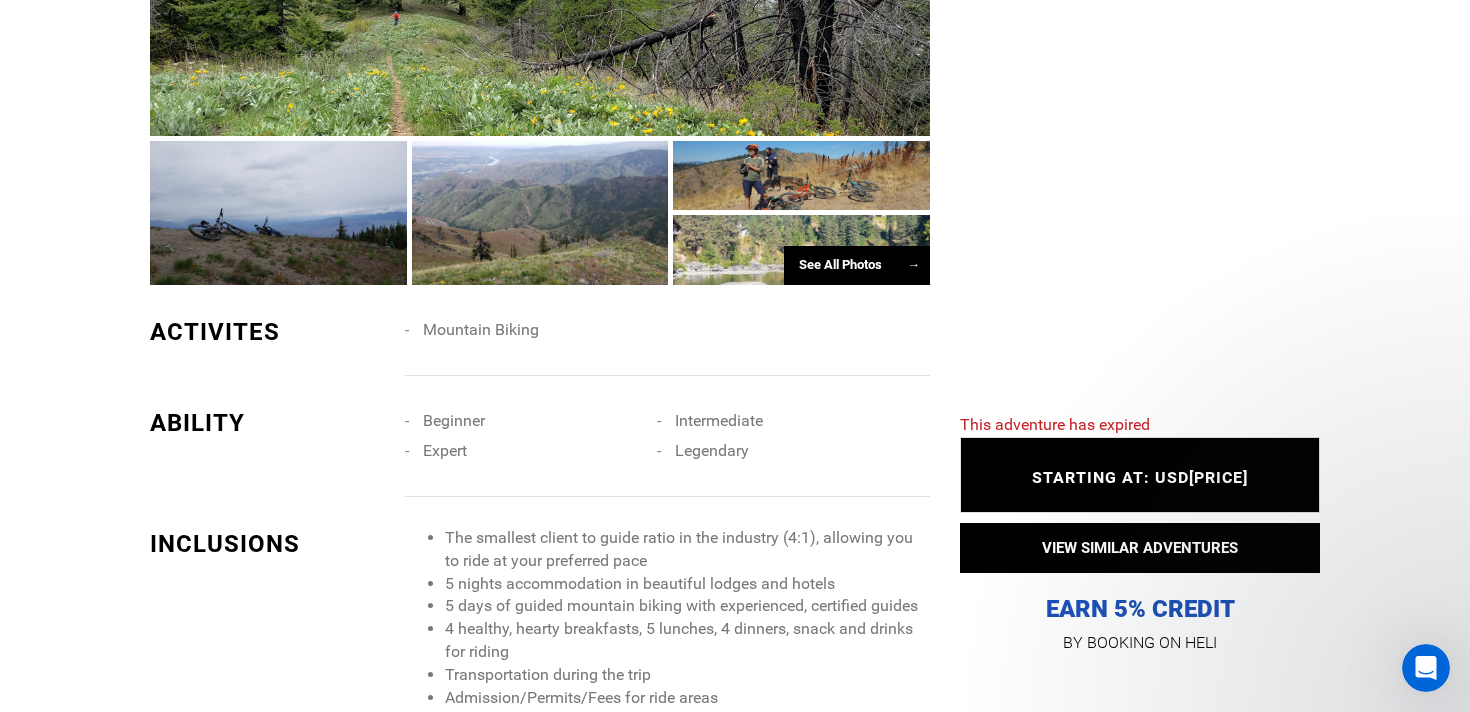 scroll, scrollTop: 1590, scrollLeft: 0, axis: vertical 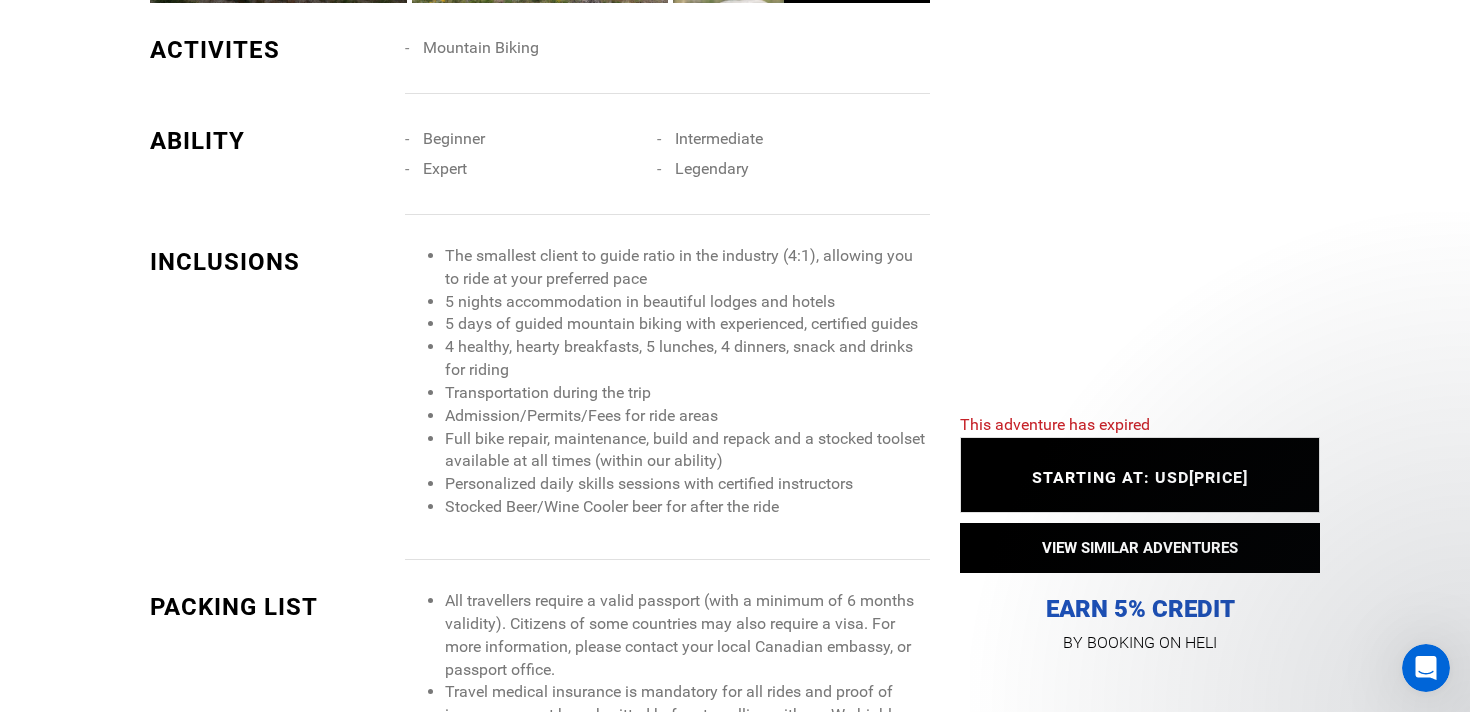 click on "BY BOOKING ON HELI" at bounding box center [1140, 643] 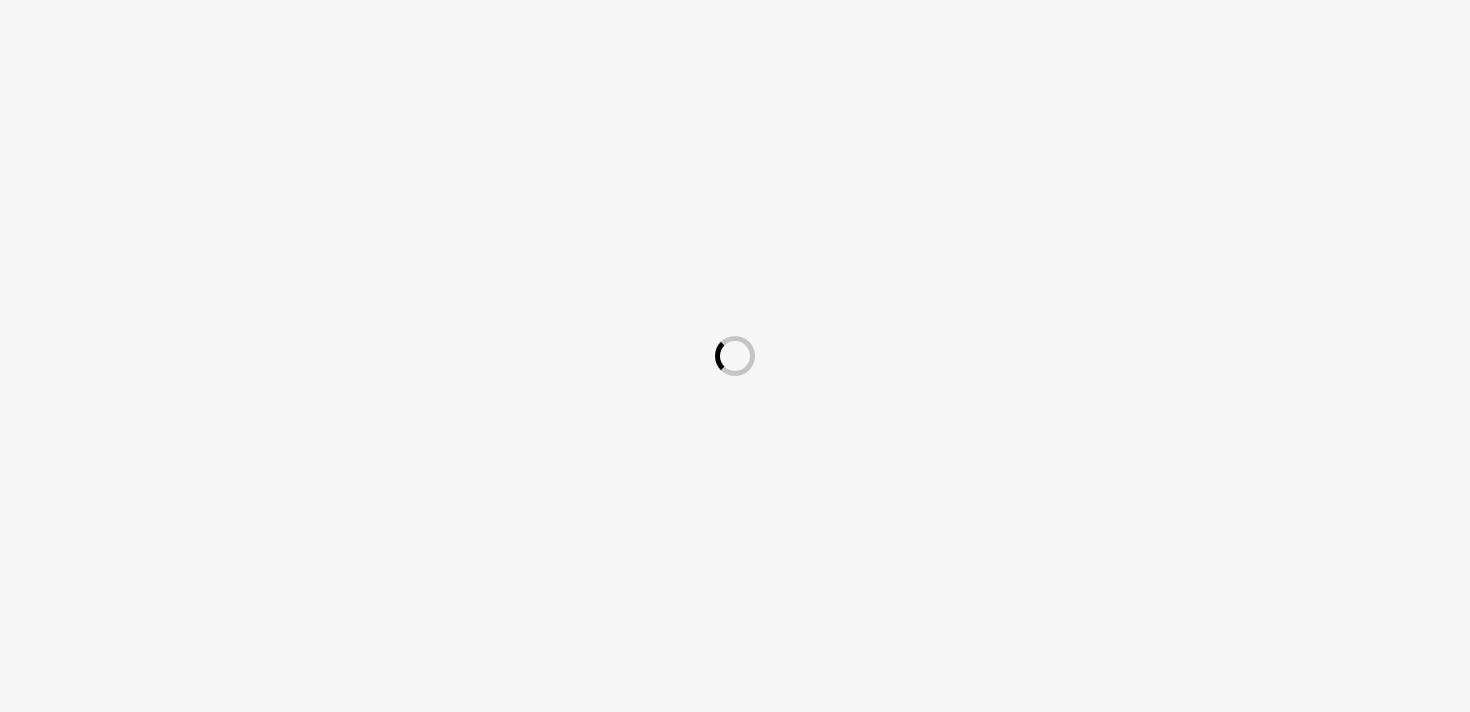 scroll, scrollTop: 0, scrollLeft: 0, axis: both 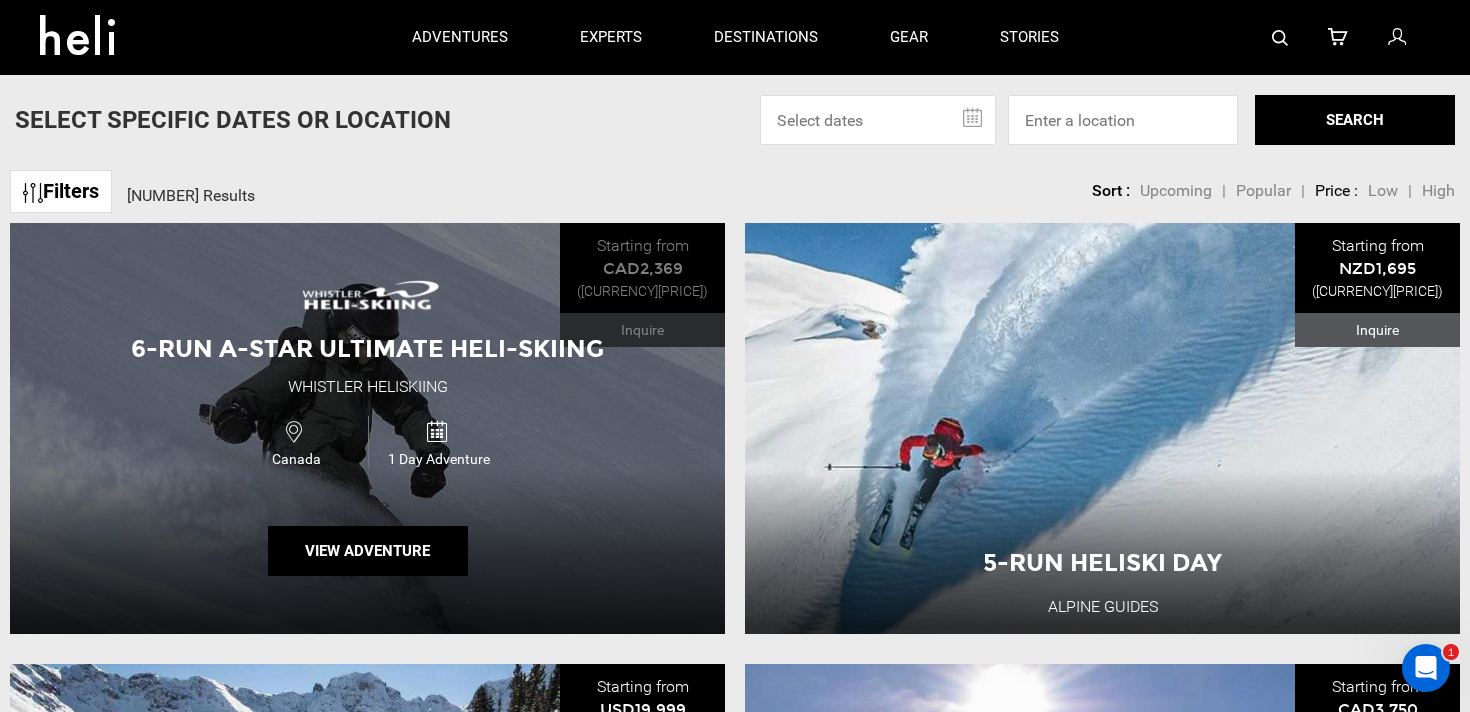 click on "6-Run A-Star Ultimate Heli-Skiing" at bounding box center (367, 348) 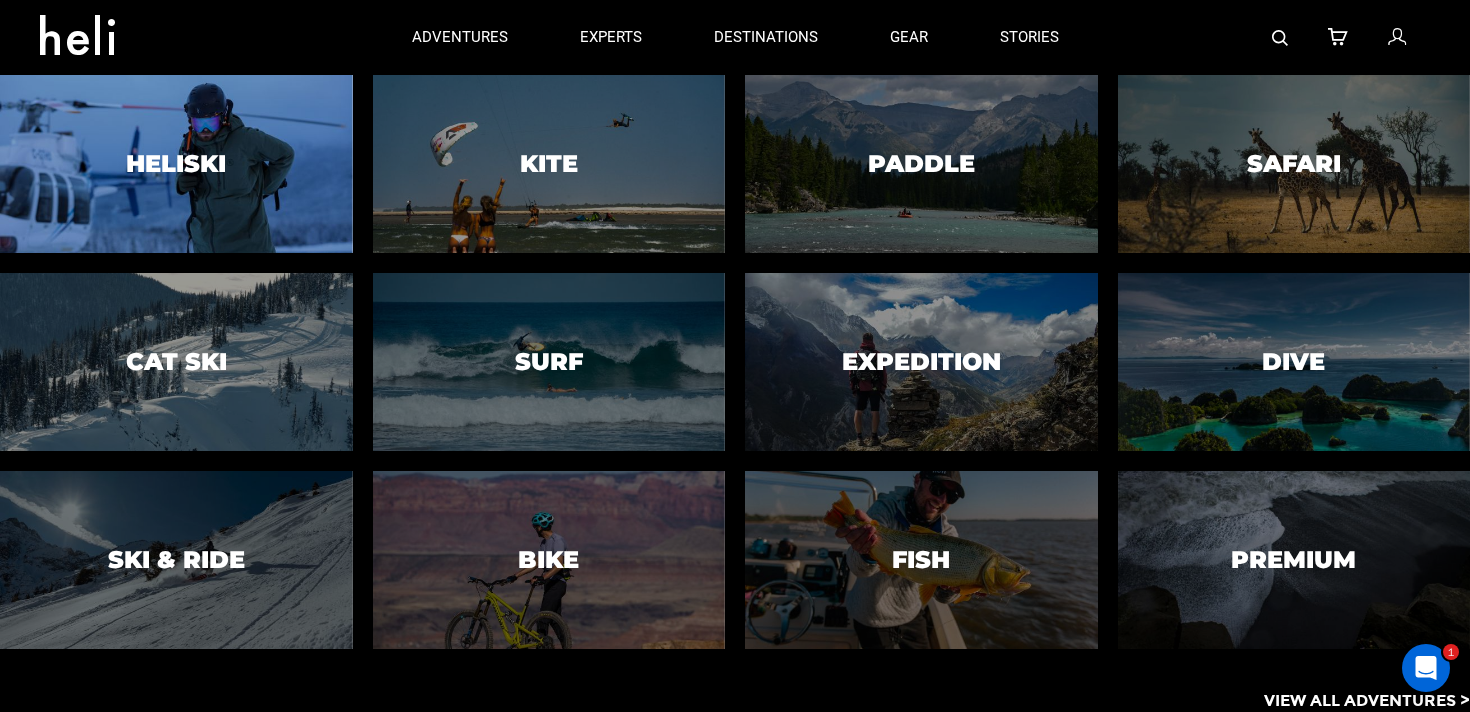 click at bounding box center (176, 164) 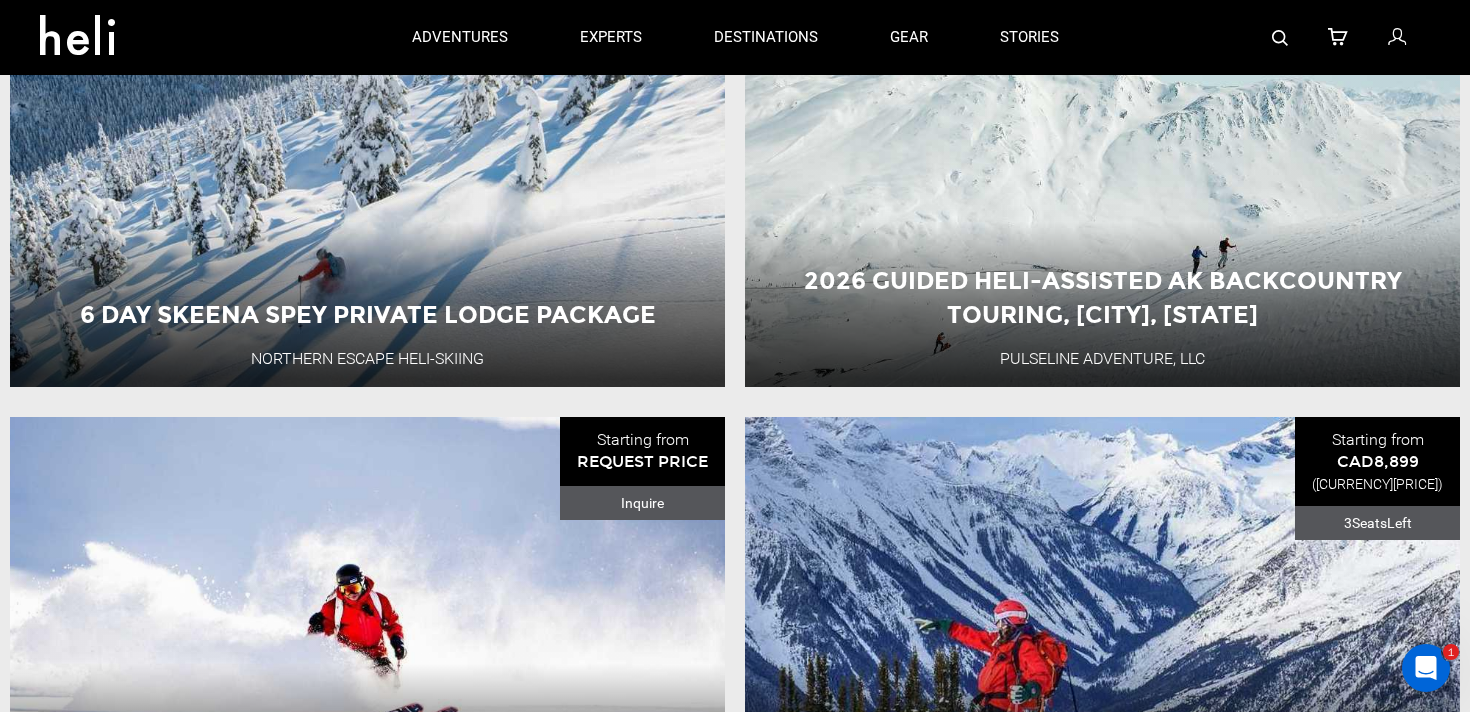 scroll, scrollTop: 0, scrollLeft: 0, axis: both 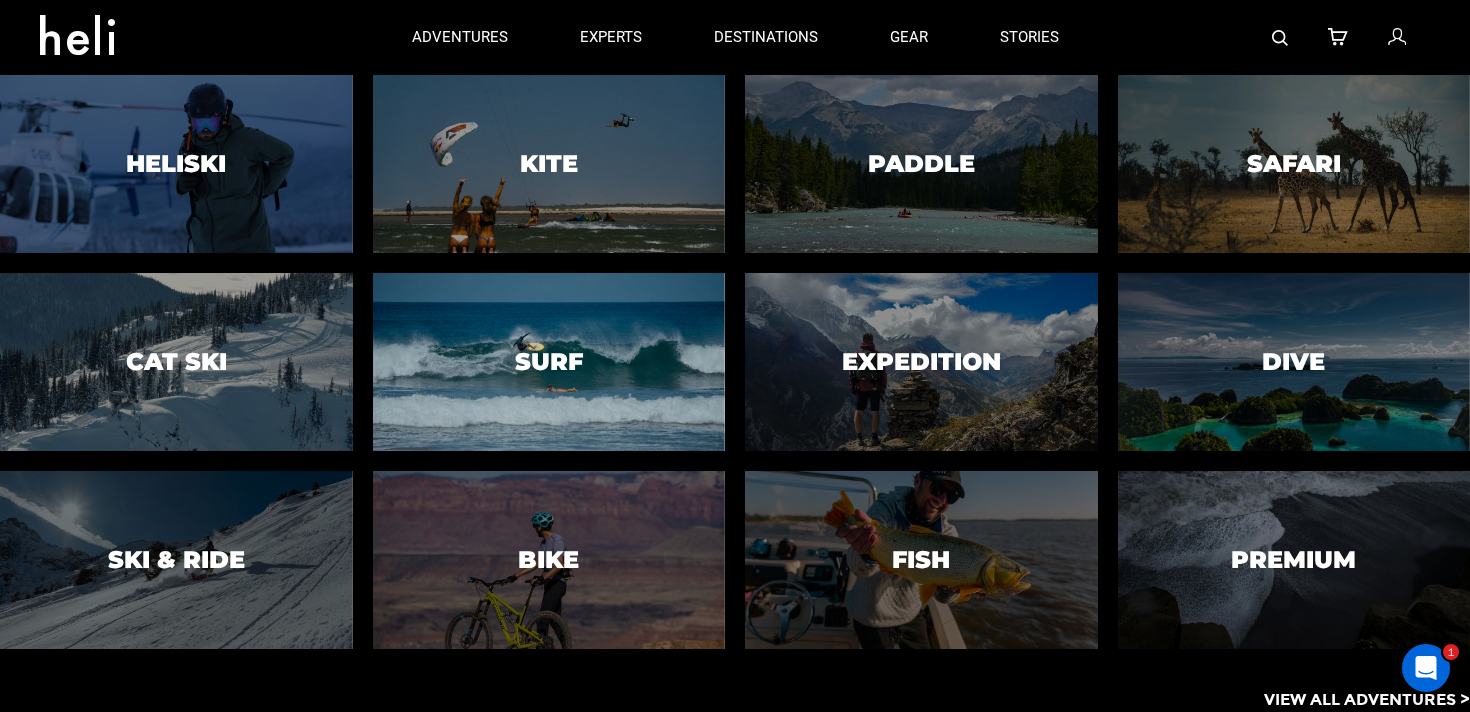 click on "Surf" at bounding box center (549, 362) 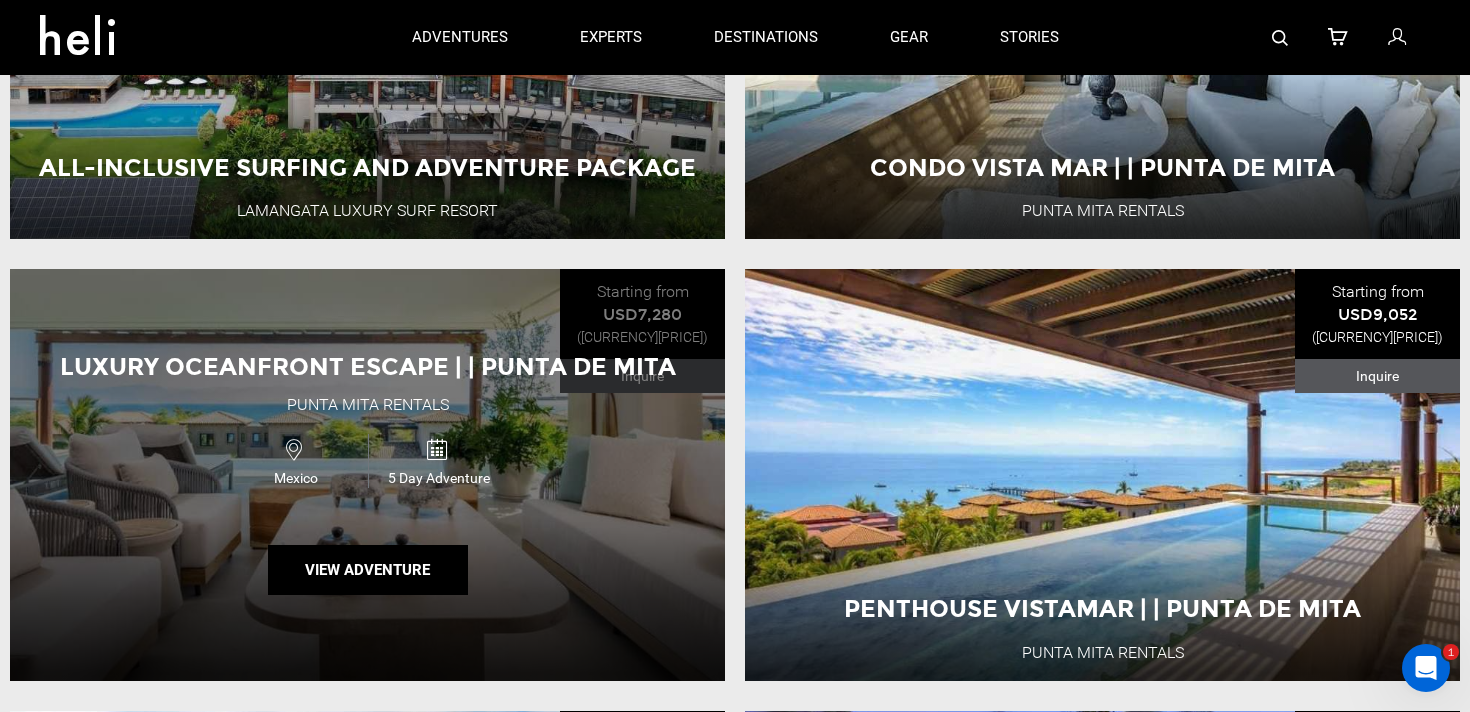 scroll, scrollTop: 821, scrollLeft: 0, axis: vertical 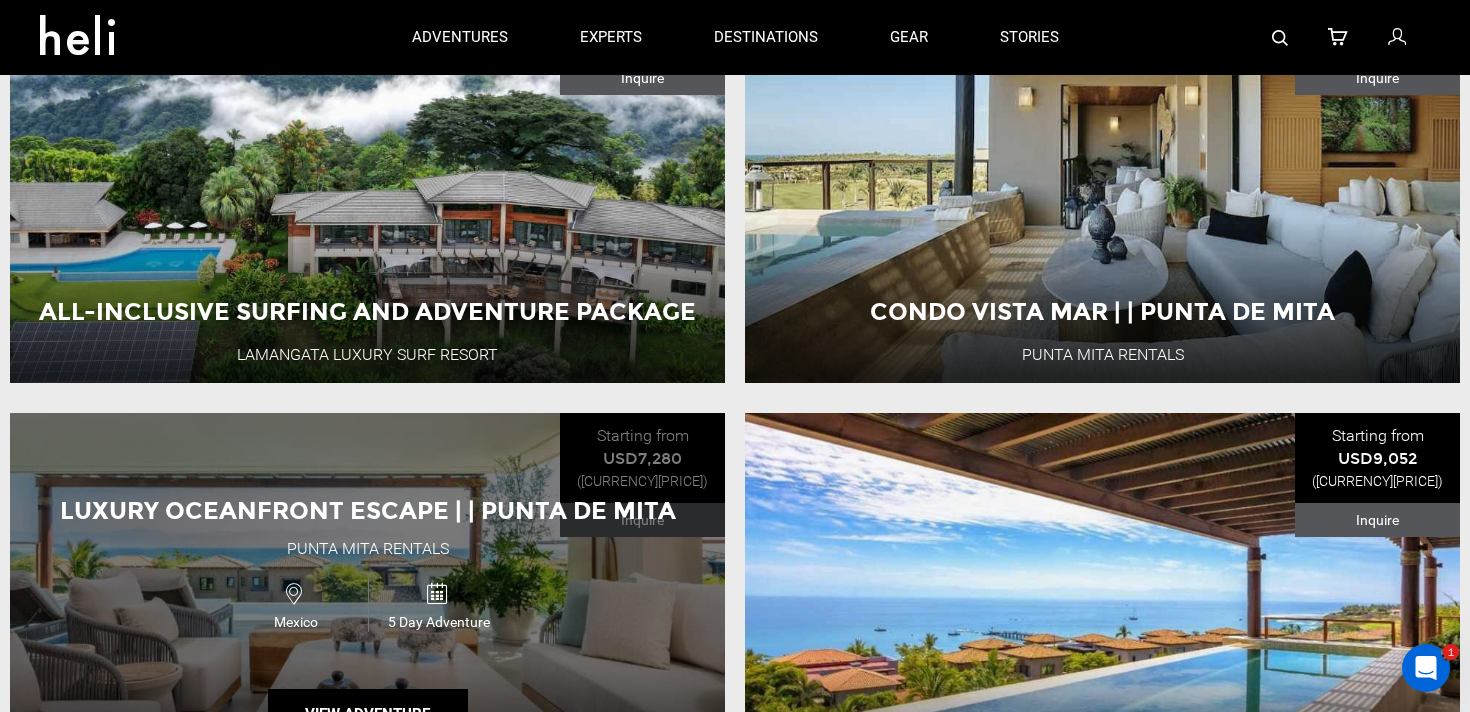 click on "[PRODUCT NAME] | | [CITY] [CITY] Rentals [COUNTRY] 5 Day Adventure View Adventure" at bounding box center (367, 619) 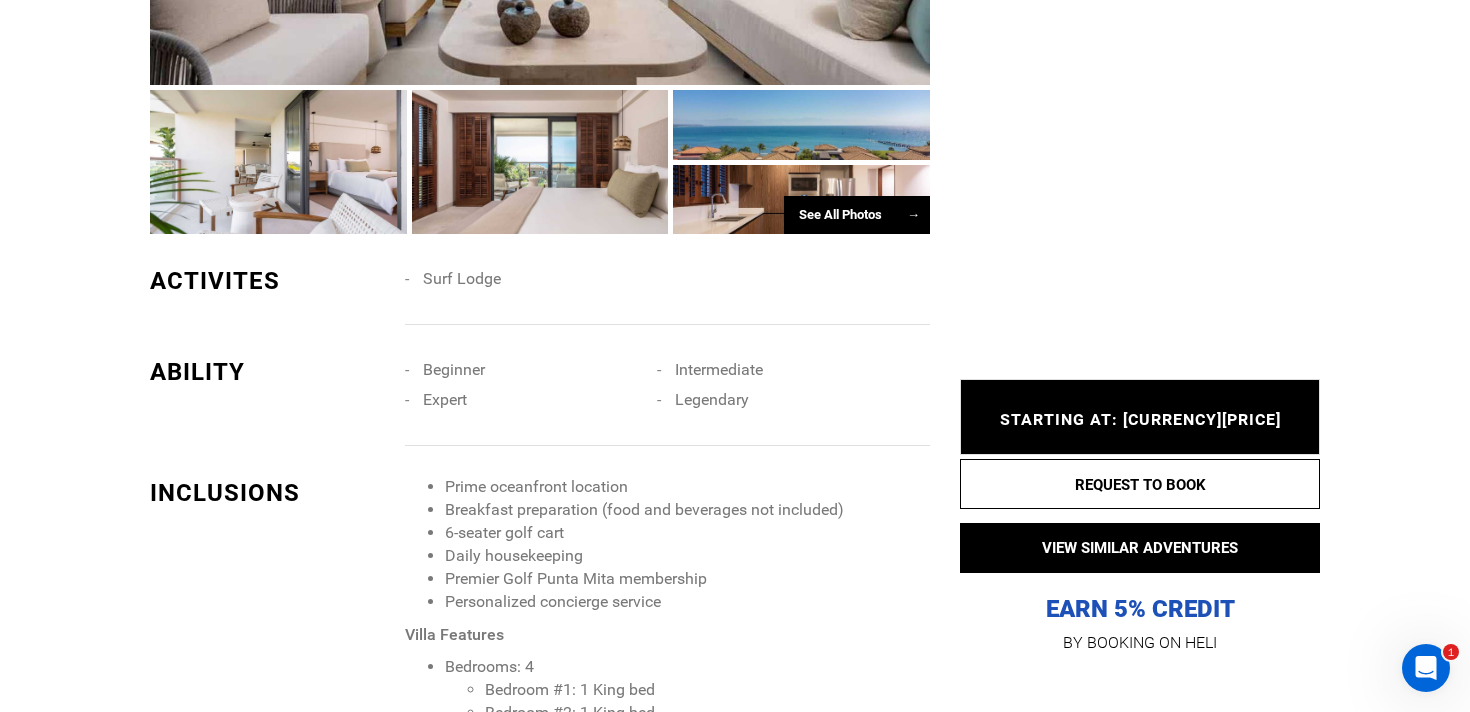 scroll, scrollTop: 1722, scrollLeft: 0, axis: vertical 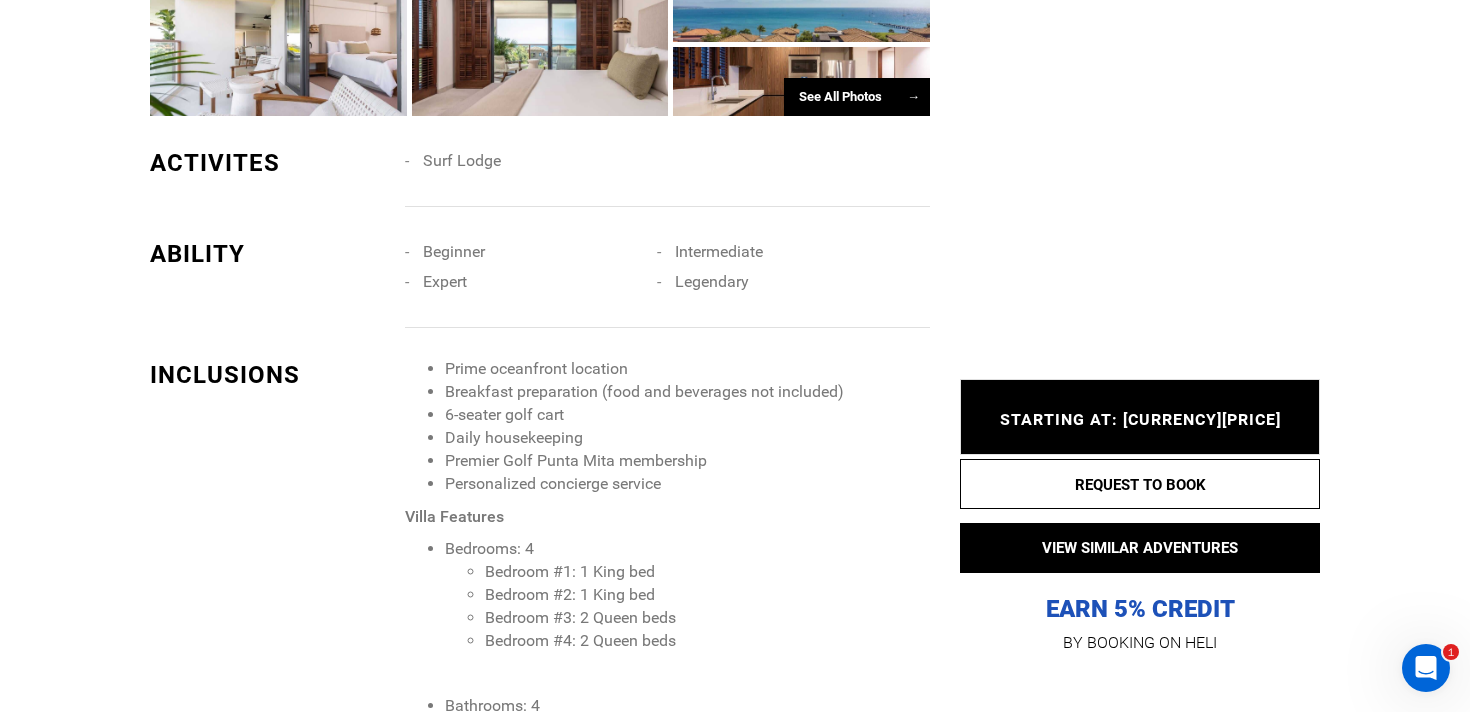 click on "STARTING AT: [CURRENCY][PRICE]
STARTING AT: [CURRENCY][PRICE]" at bounding box center [1140, 417] 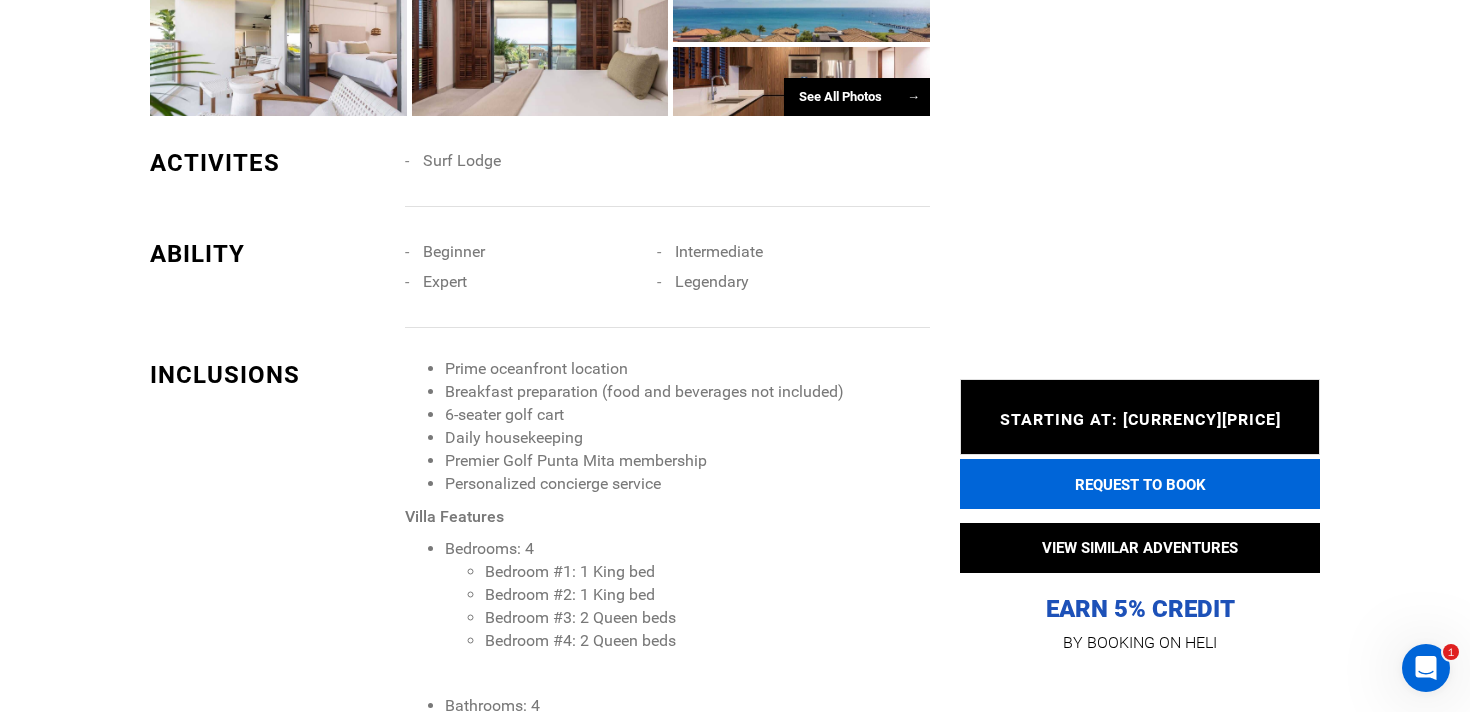 click on "REQUEST TO BOOK" at bounding box center [1140, 484] 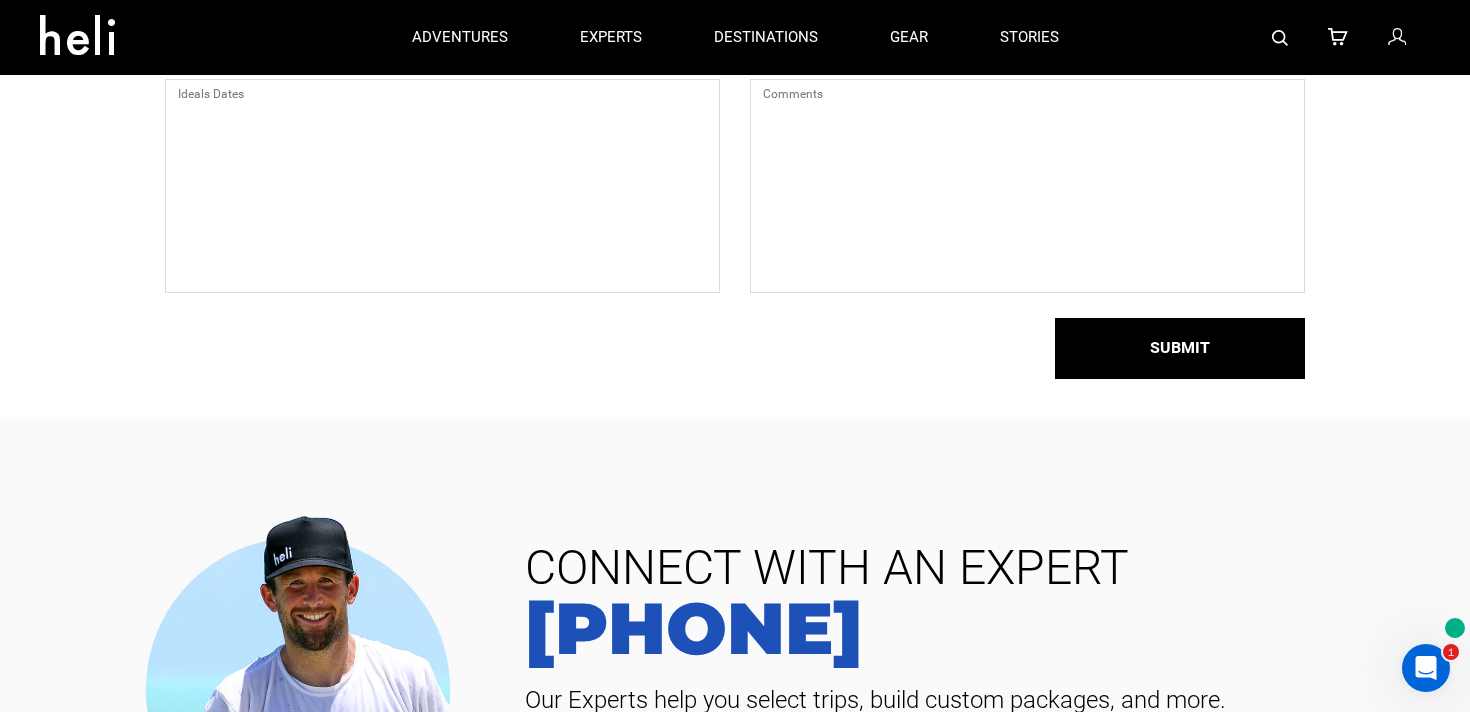 scroll, scrollTop: 0, scrollLeft: 0, axis: both 